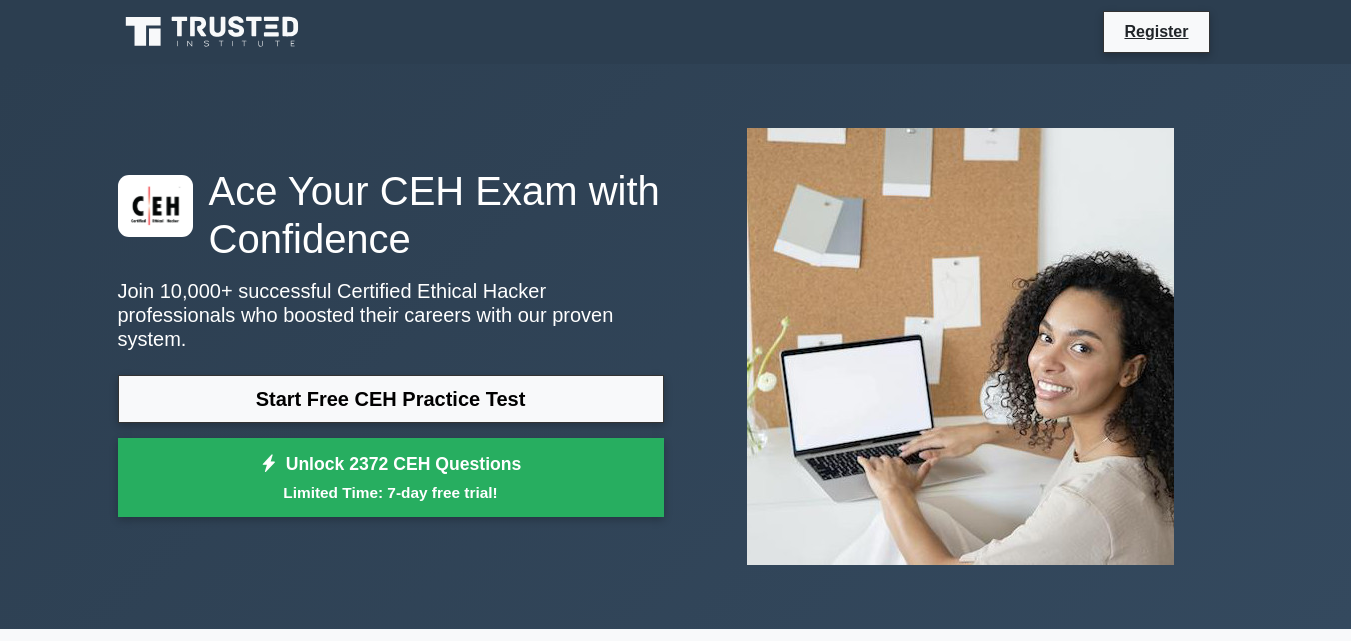 scroll, scrollTop: 0, scrollLeft: 0, axis: both 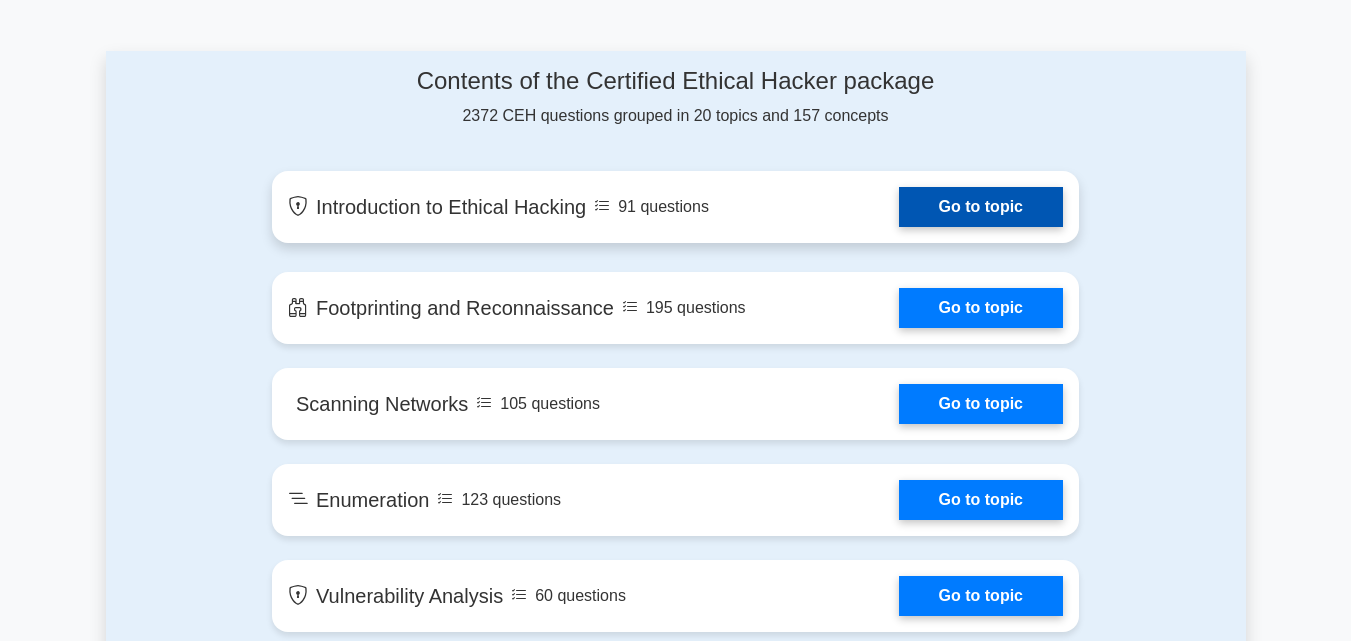 click on "Go to topic" at bounding box center (981, 207) 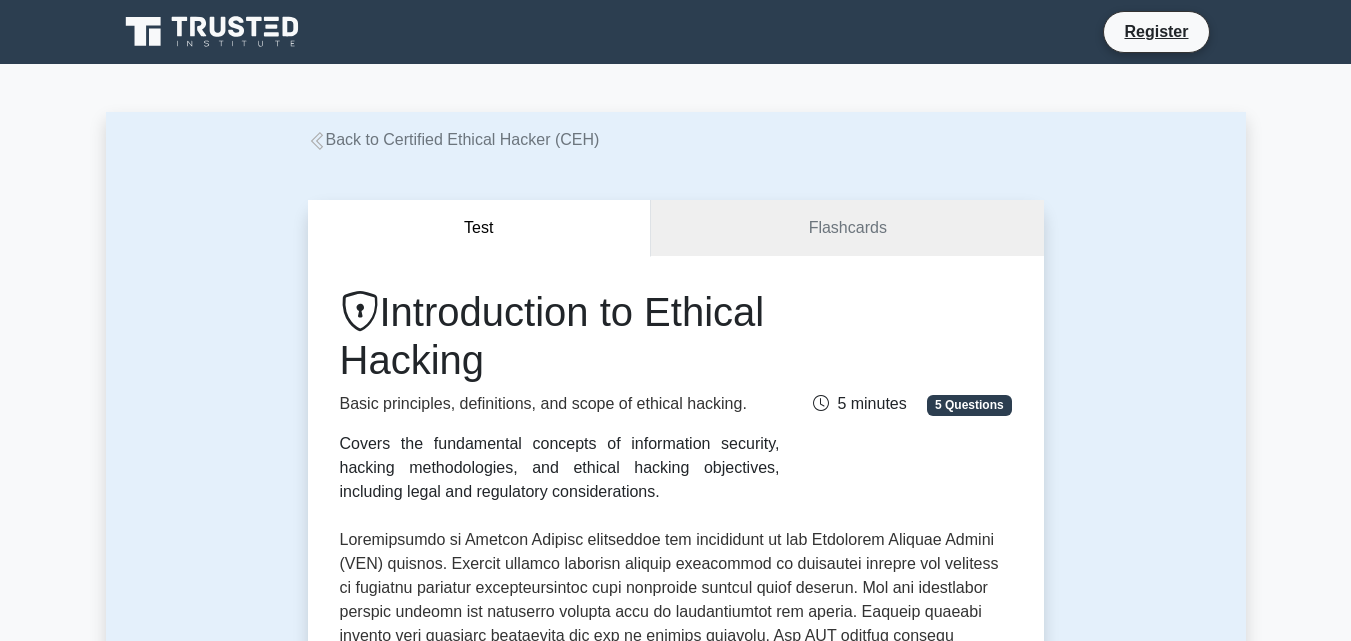 scroll, scrollTop: 0, scrollLeft: 0, axis: both 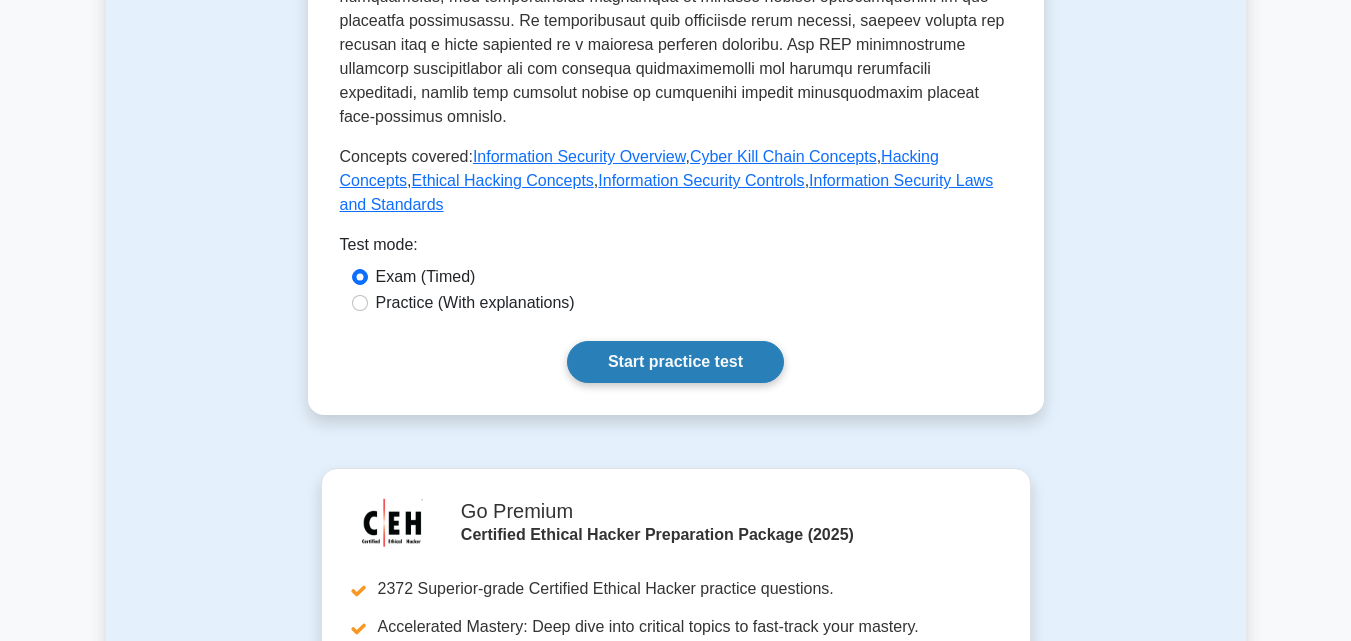 click on "Start practice test" at bounding box center [675, 362] 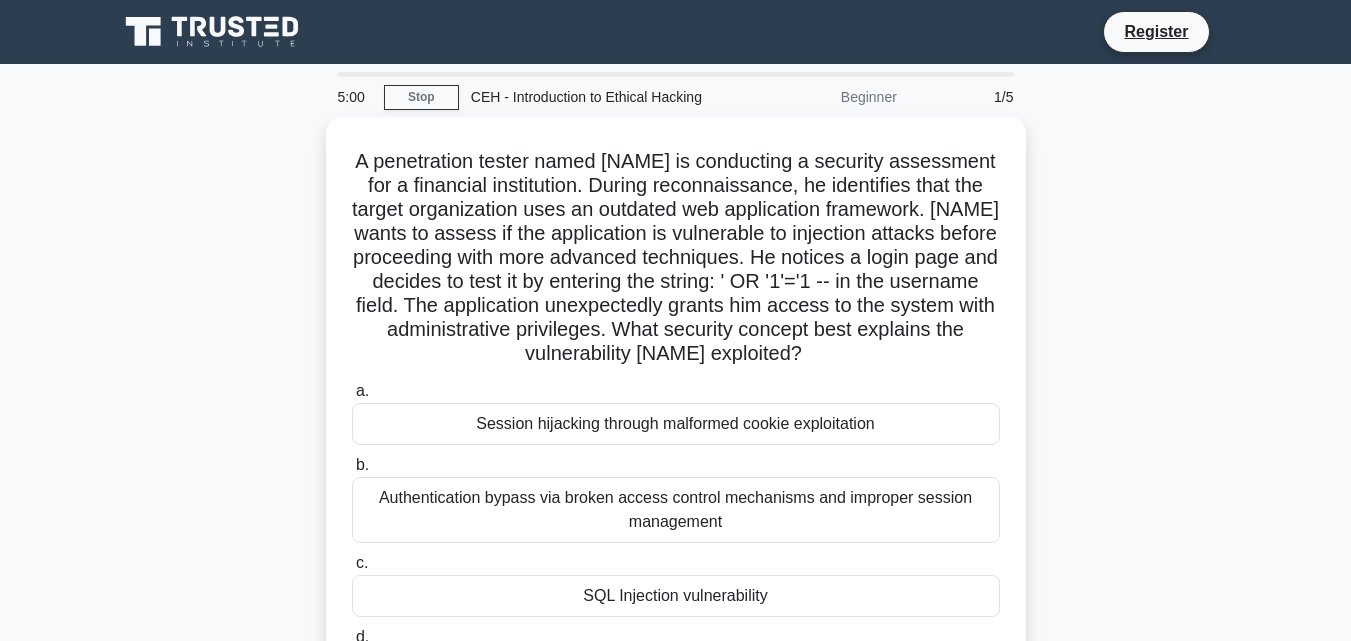 scroll, scrollTop: 0, scrollLeft: 0, axis: both 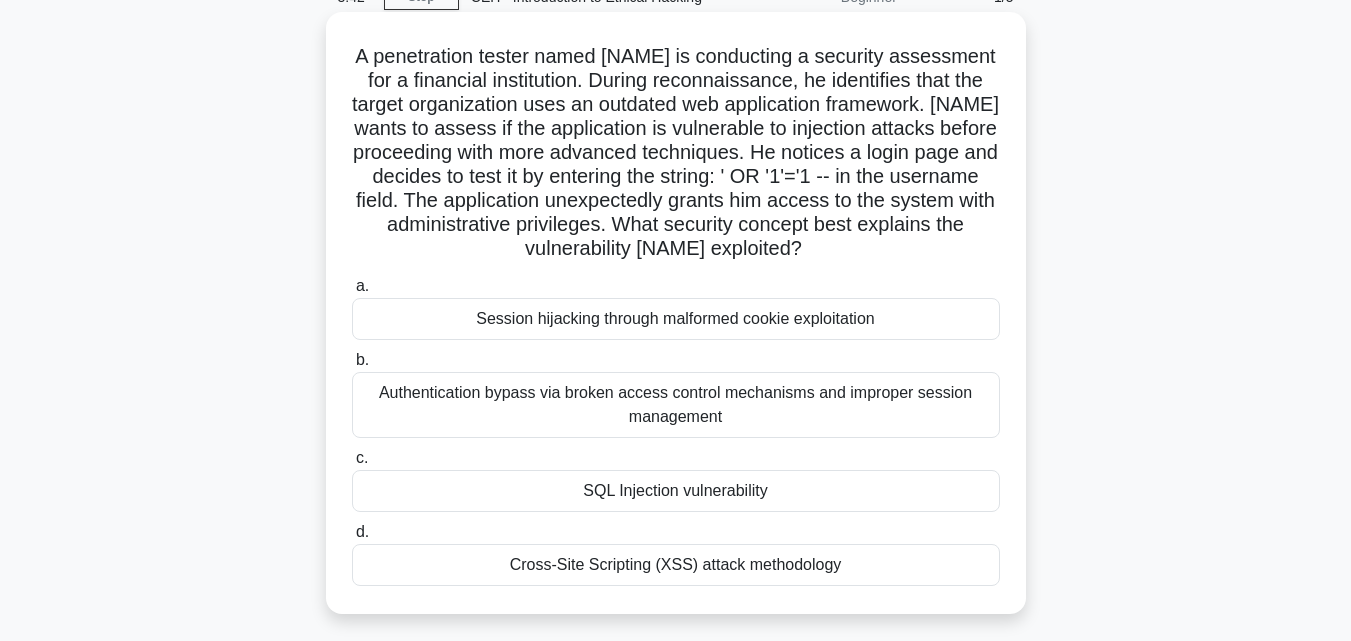 click on "SQL Injection vulnerability" at bounding box center (676, 491) 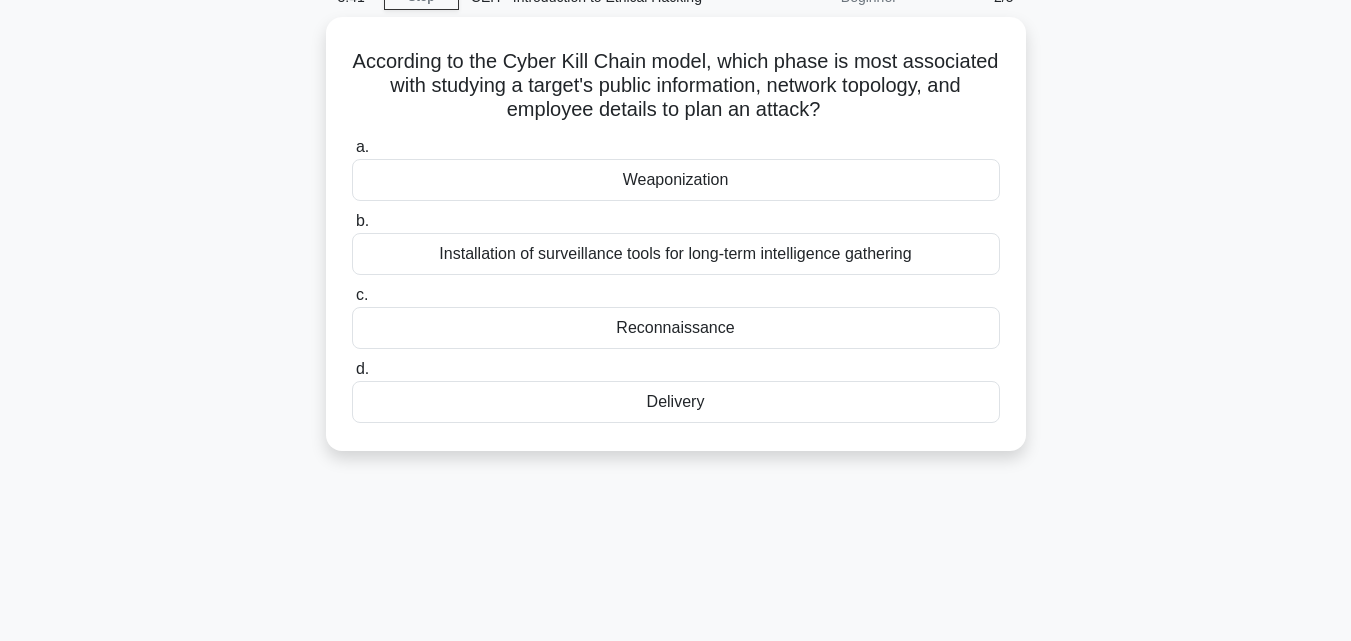scroll, scrollTop: 0, scrollLeft: 0, axis: both 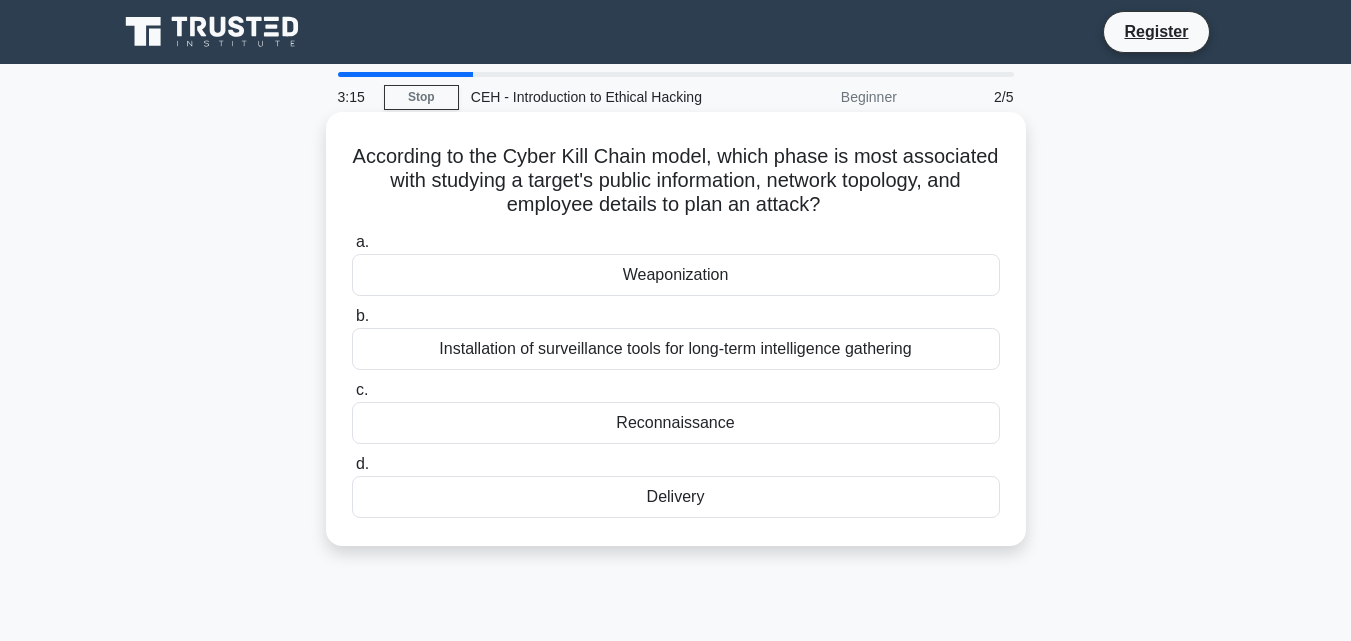 click on "Reconnaissance" at bounding box center [676, 423] 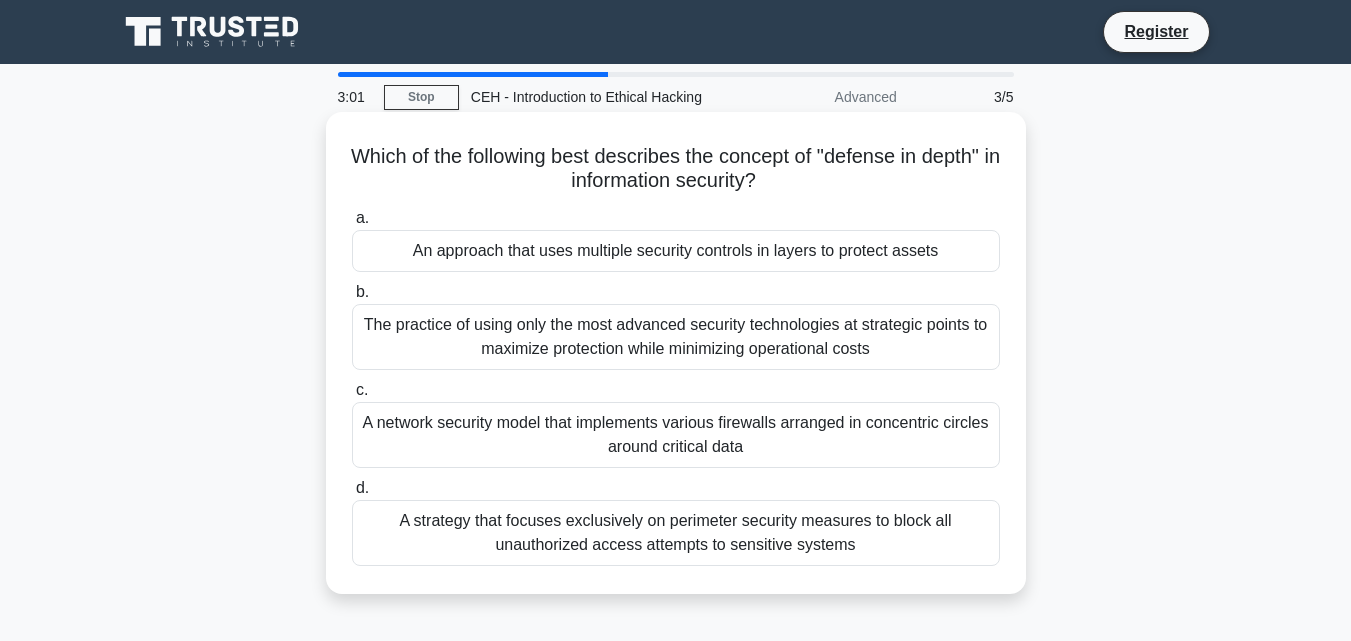 click on "An approach that uses multiple security controls in layers to protect assets" at bounding box center (676, 251) 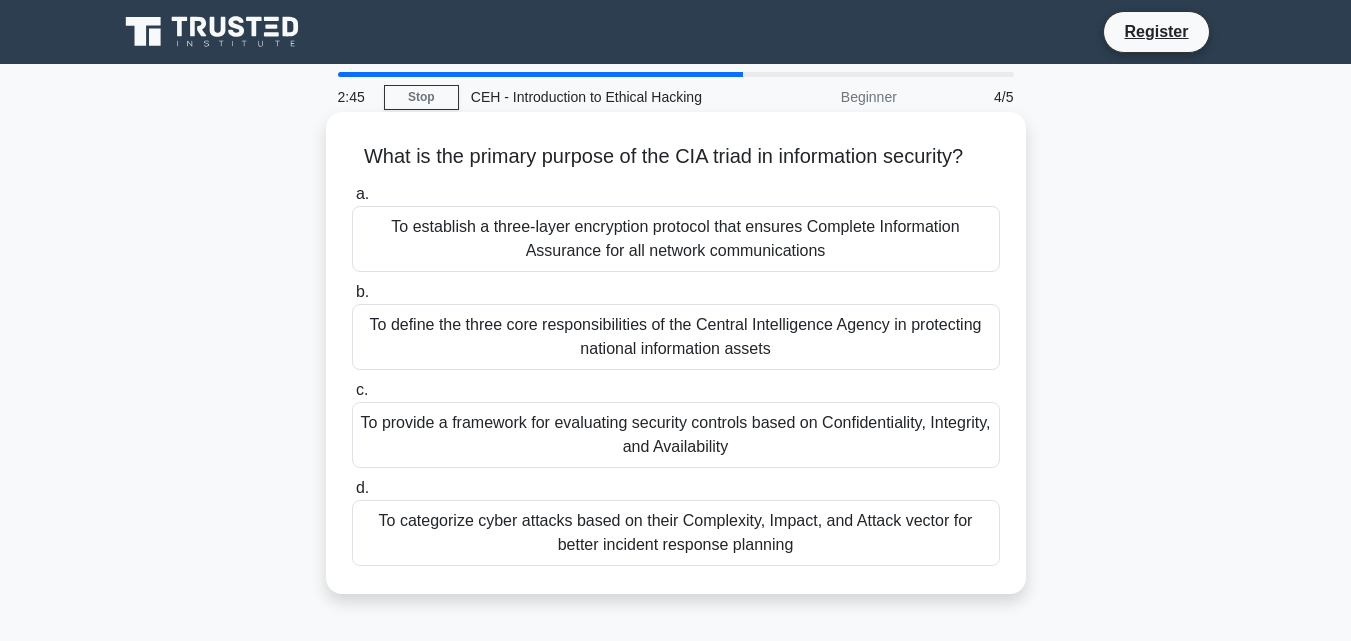 click on "To provide a framework for evaluating security controls based on Confidentiality, Integrity, and Availability" at bounding box center (676, 435) 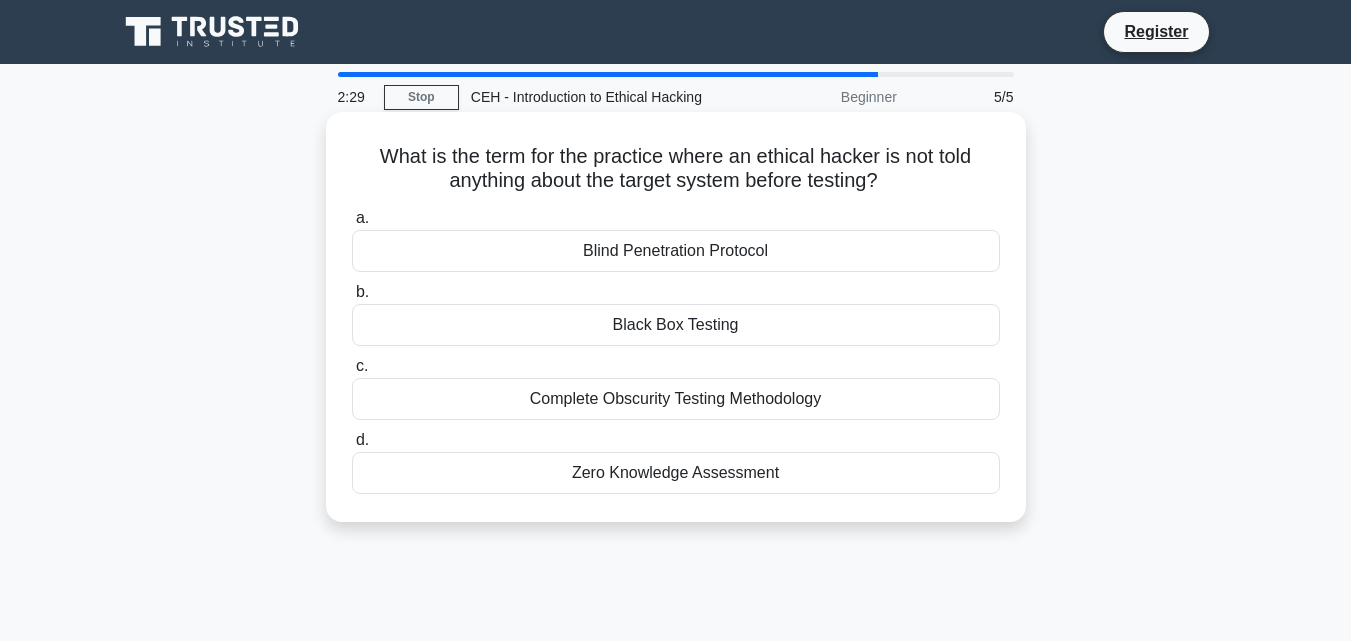 click on "Blind Penetration Protocol" at bounding box center (676, 251) 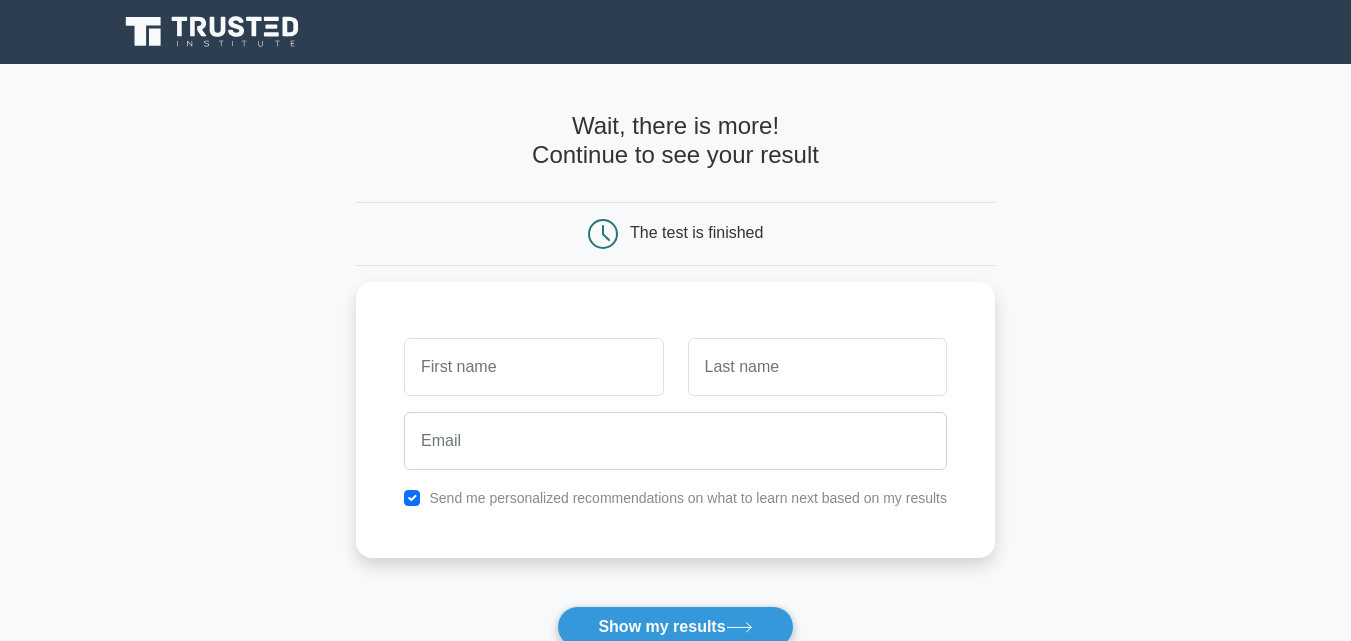 scroll, scrollTop: 0, scrollLeft: 0, axis: both 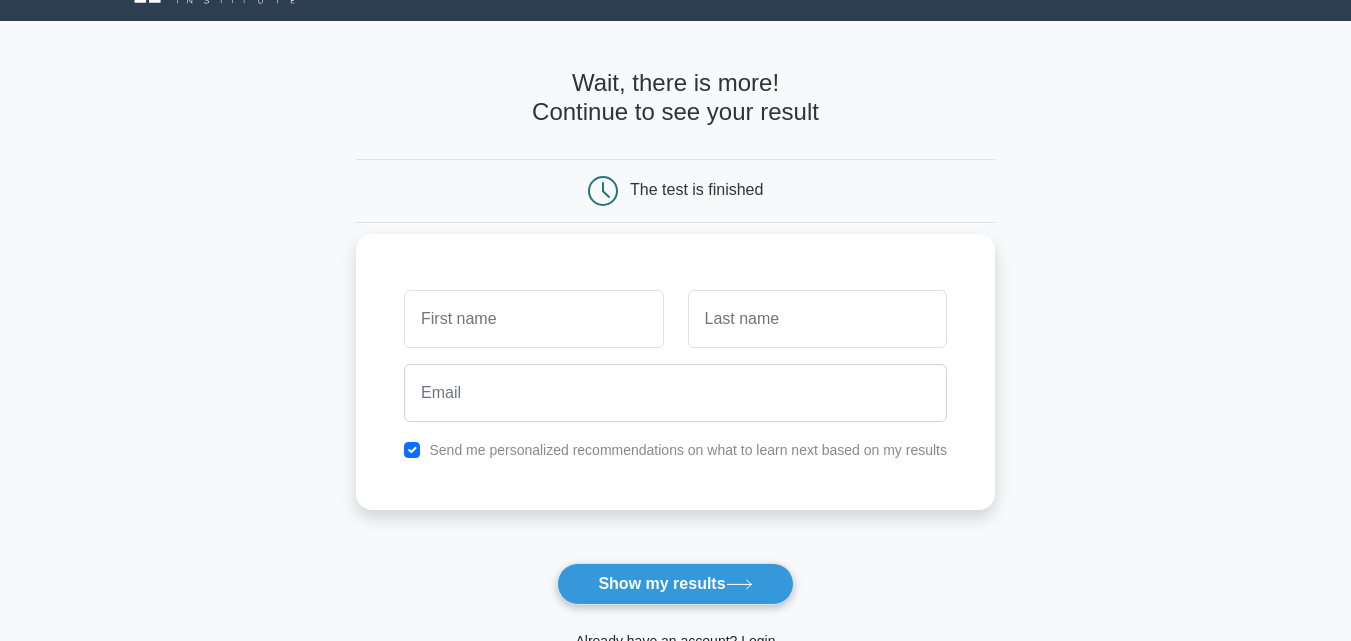 click at bounding box center [533, 319] 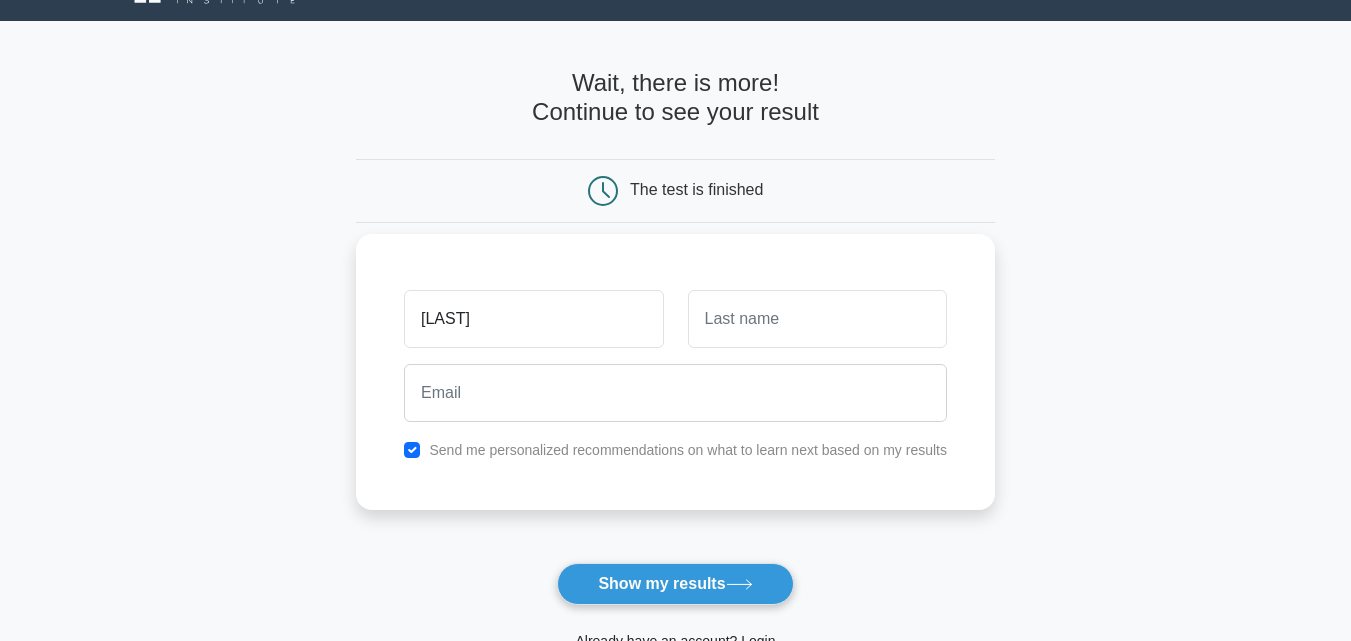 type on "dharani" 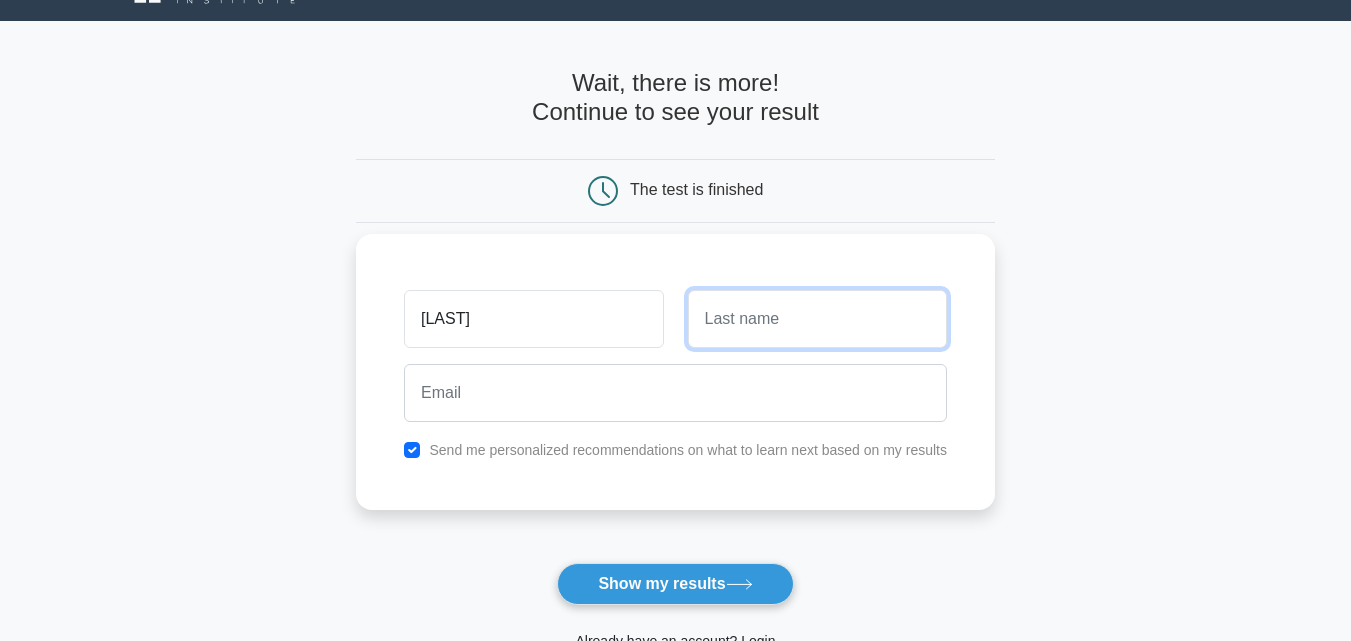 click at bounding box center (817, 319) 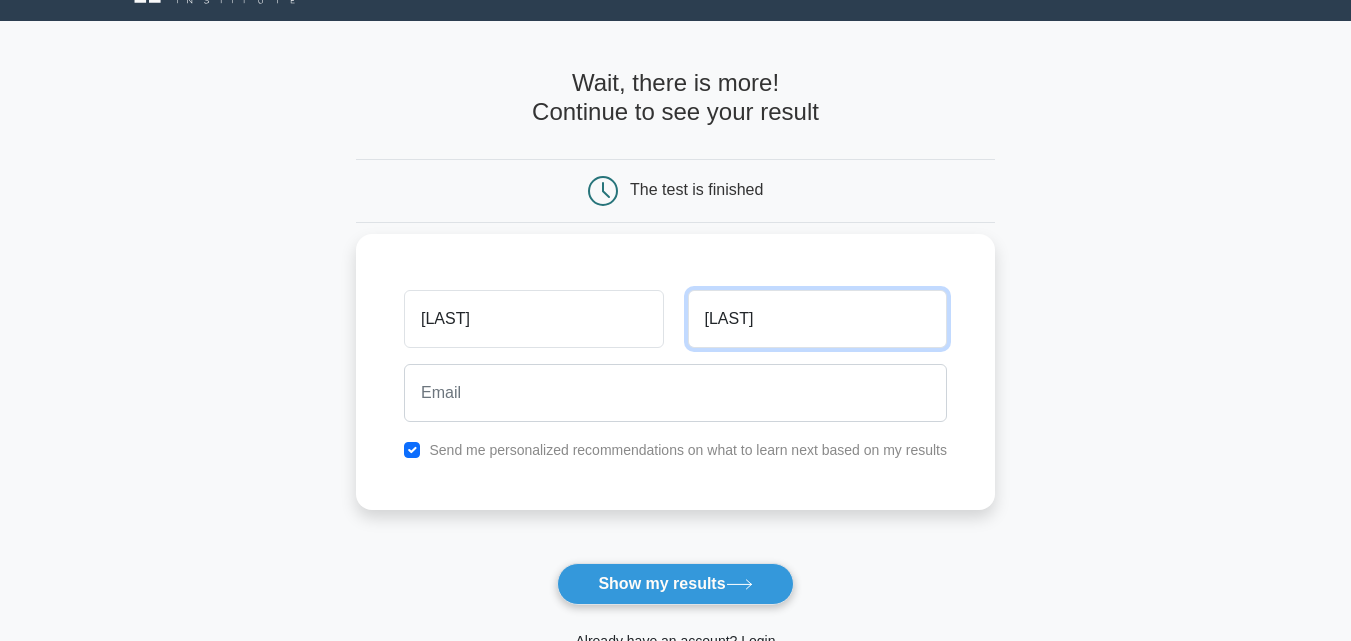 type on "senthil" 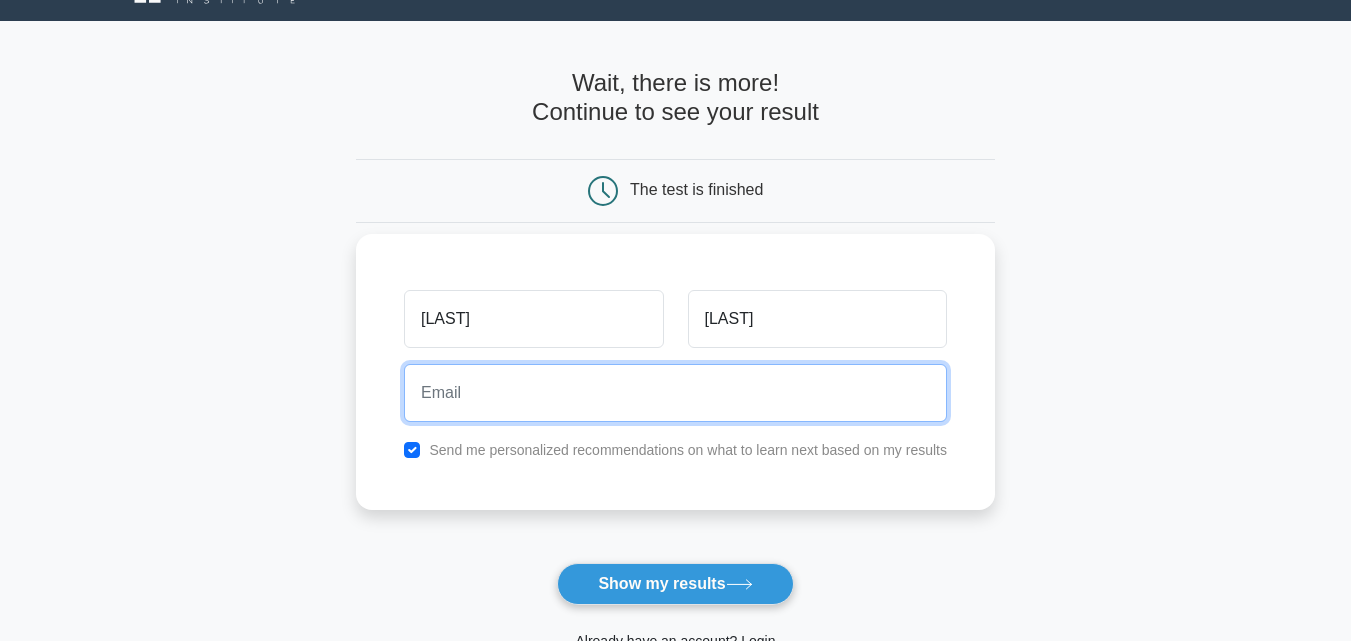 click at bounding box center [675, 393] 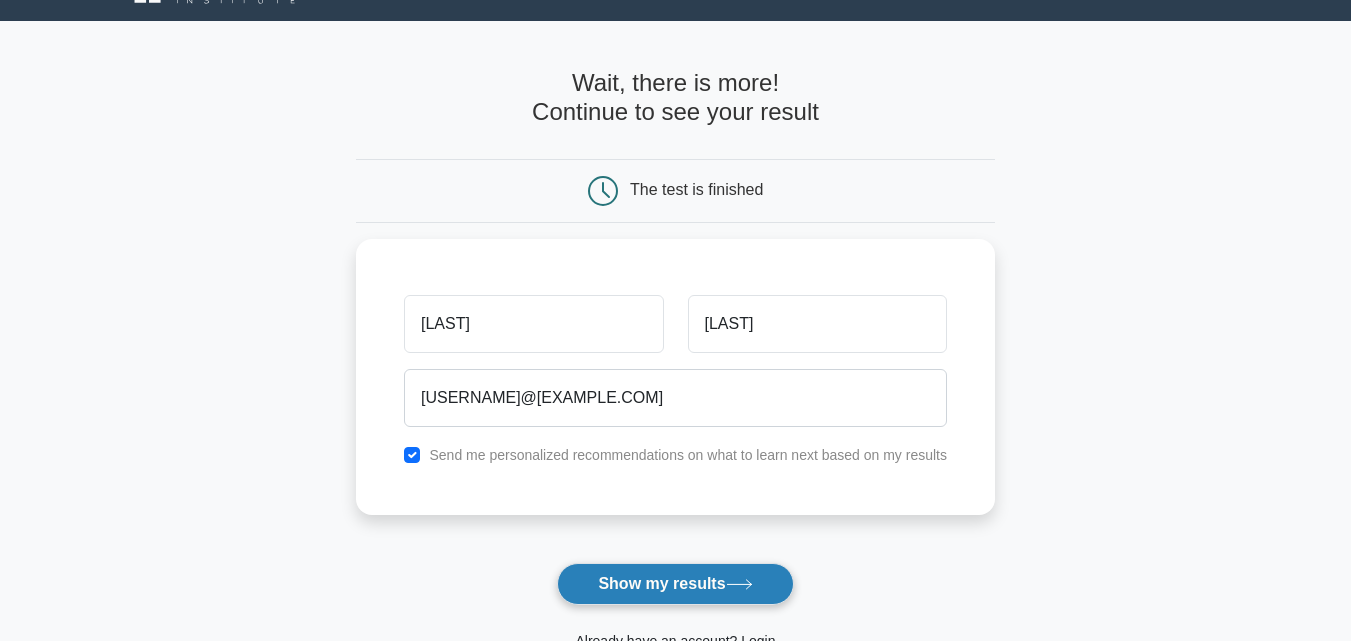 click on "Show my results" at bounding box center (675, 584) 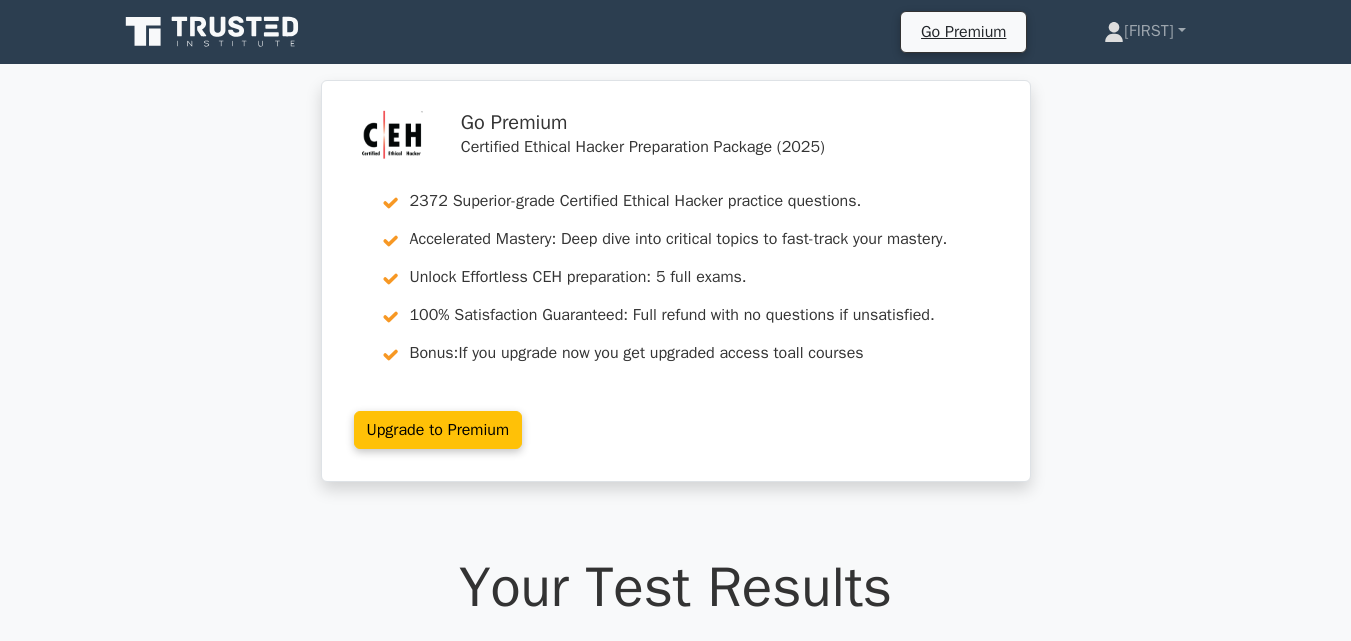 scroll, scrollTop: 0, scrollLeft: 0, axis: both 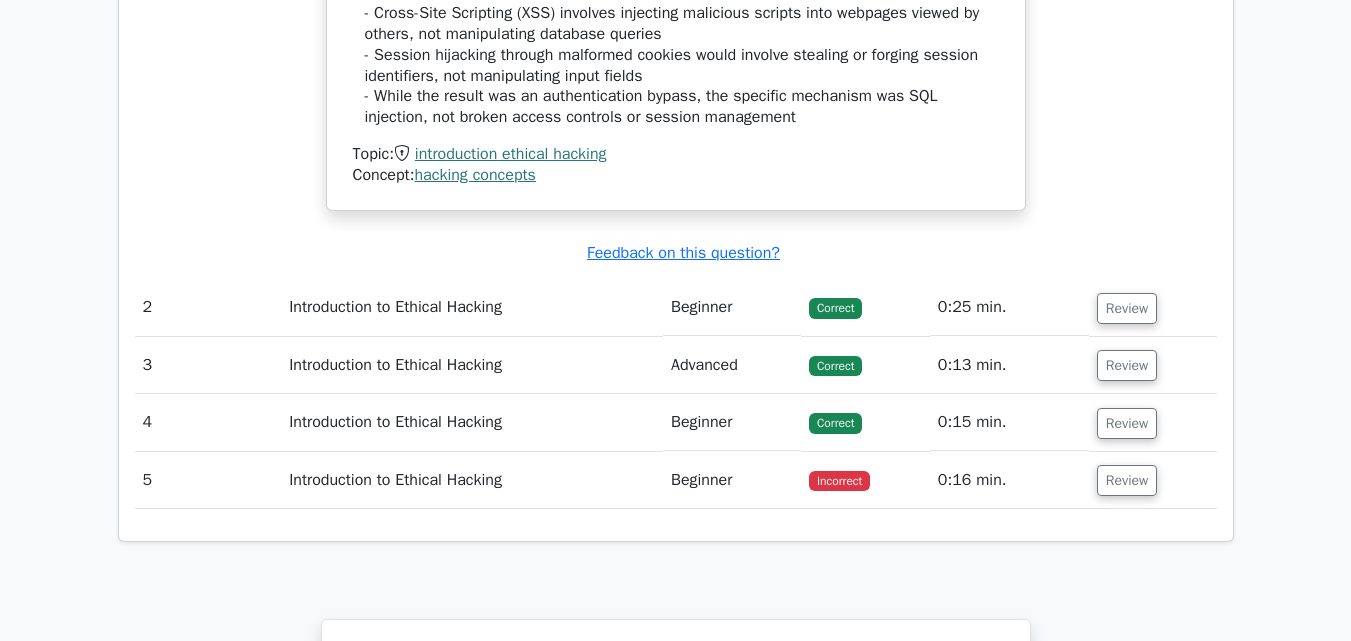 click on "Beginner" at bounding box center (732, 480) 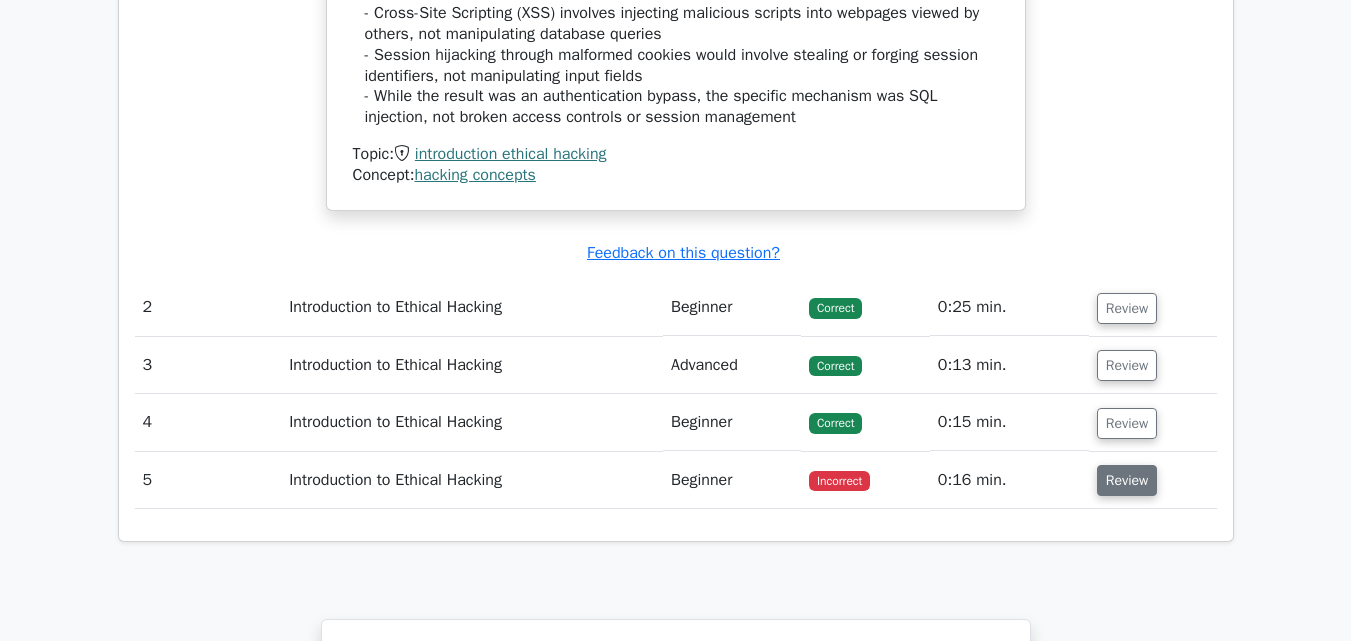 click on "Review" at bounding box center [1127, 480] 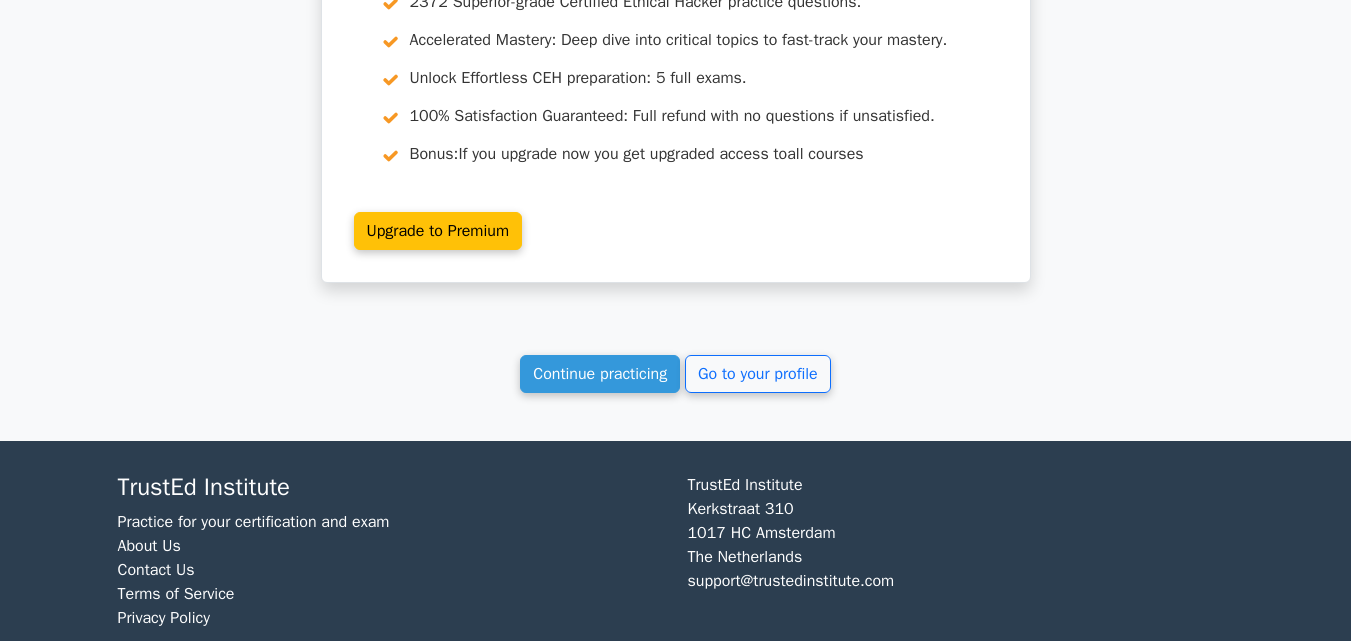 scroll, scrollTop: 4219, scrollLeft: 0, axis: vertical 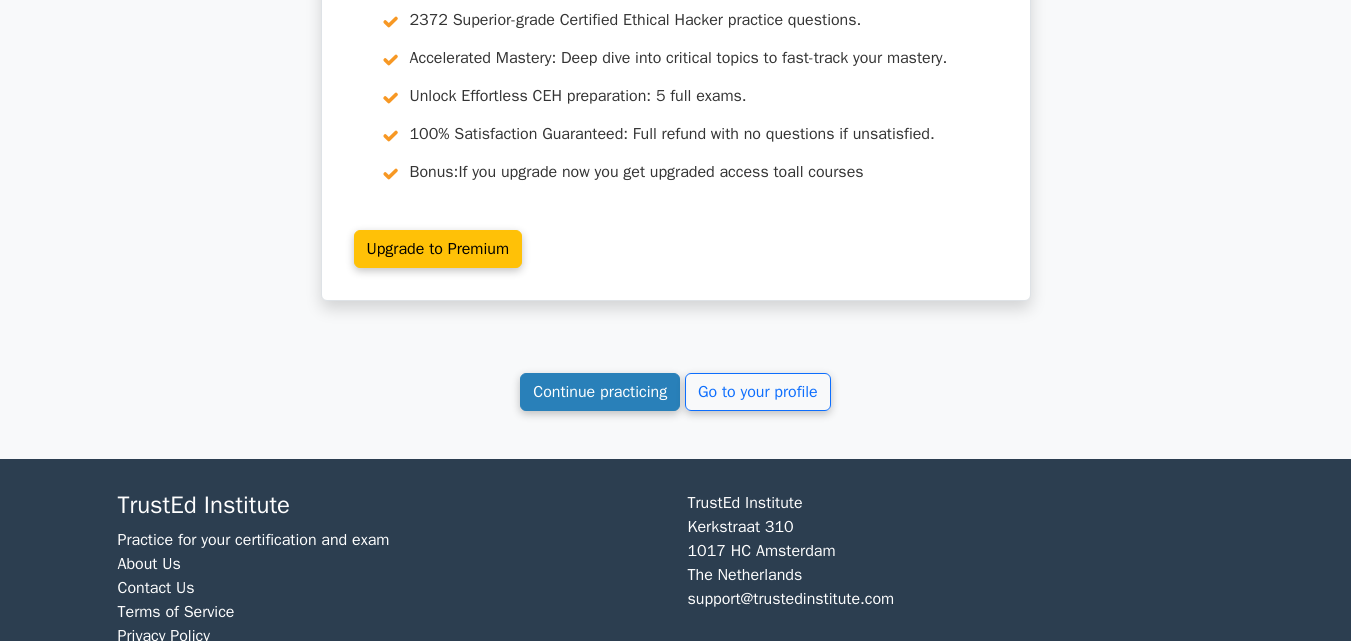 click on "Continue practicing" at bounding box center [600, 392] 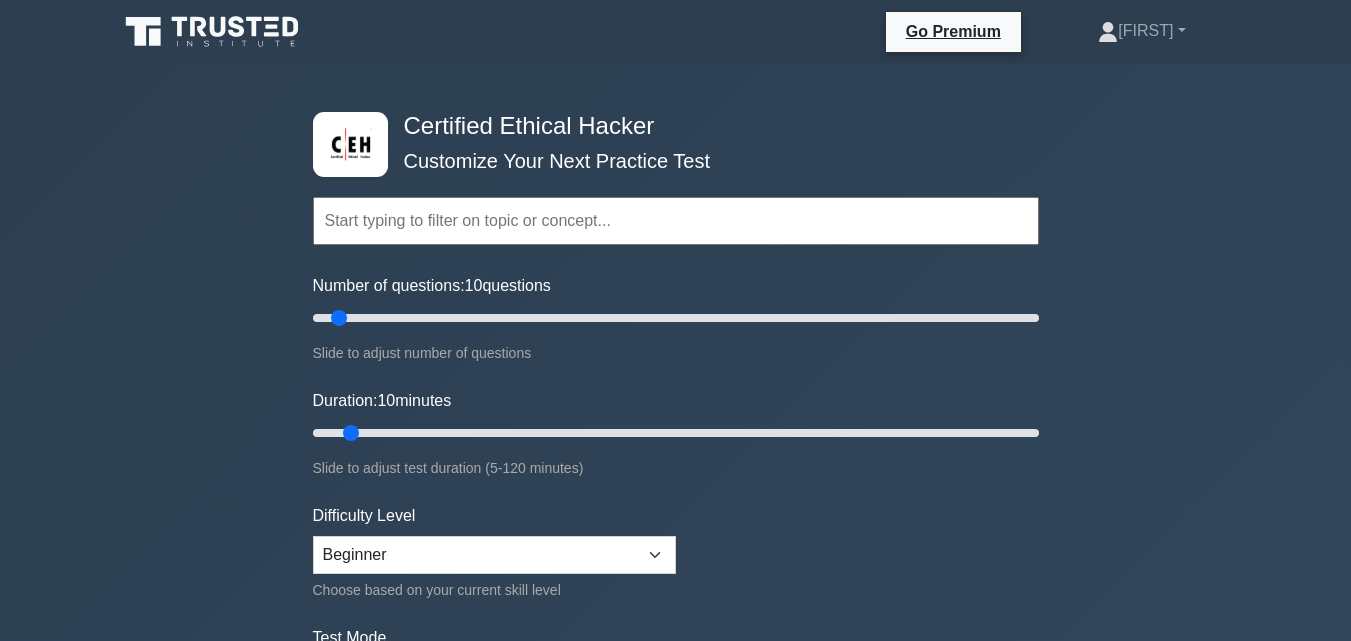 scroll, scrollTop: 0, scrollLeft: 0, axis: both 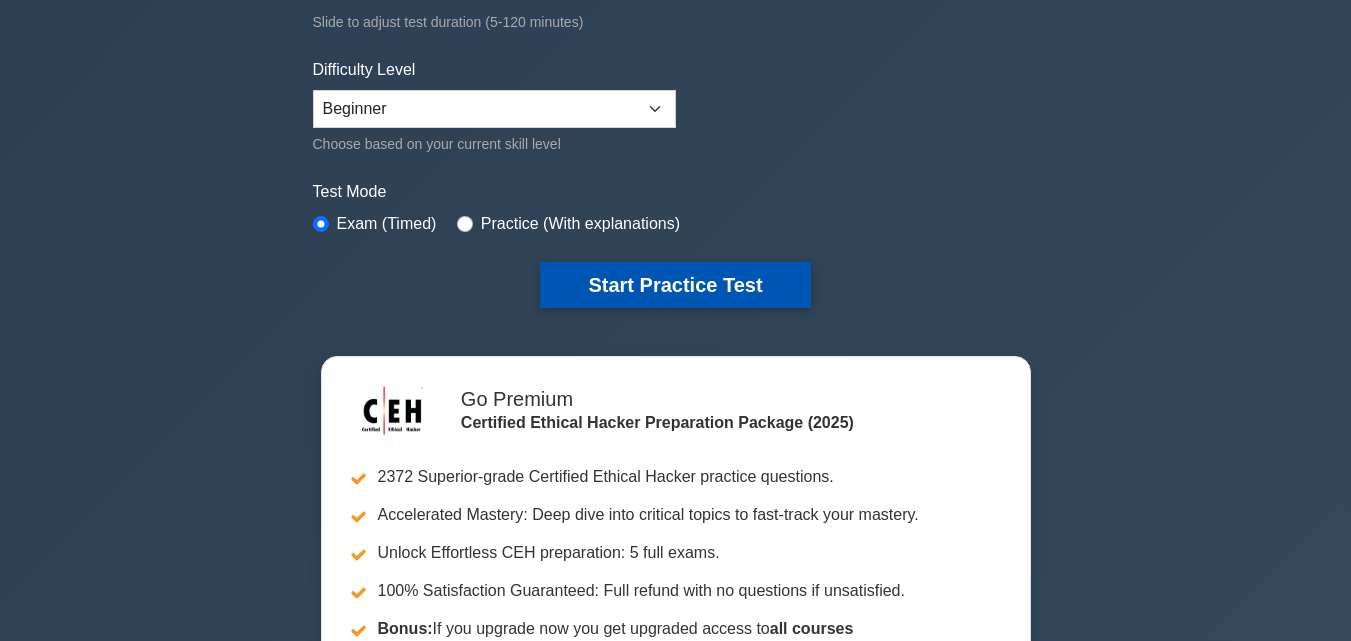 click on "Start Practice Test" at bounding box center (675, 285) 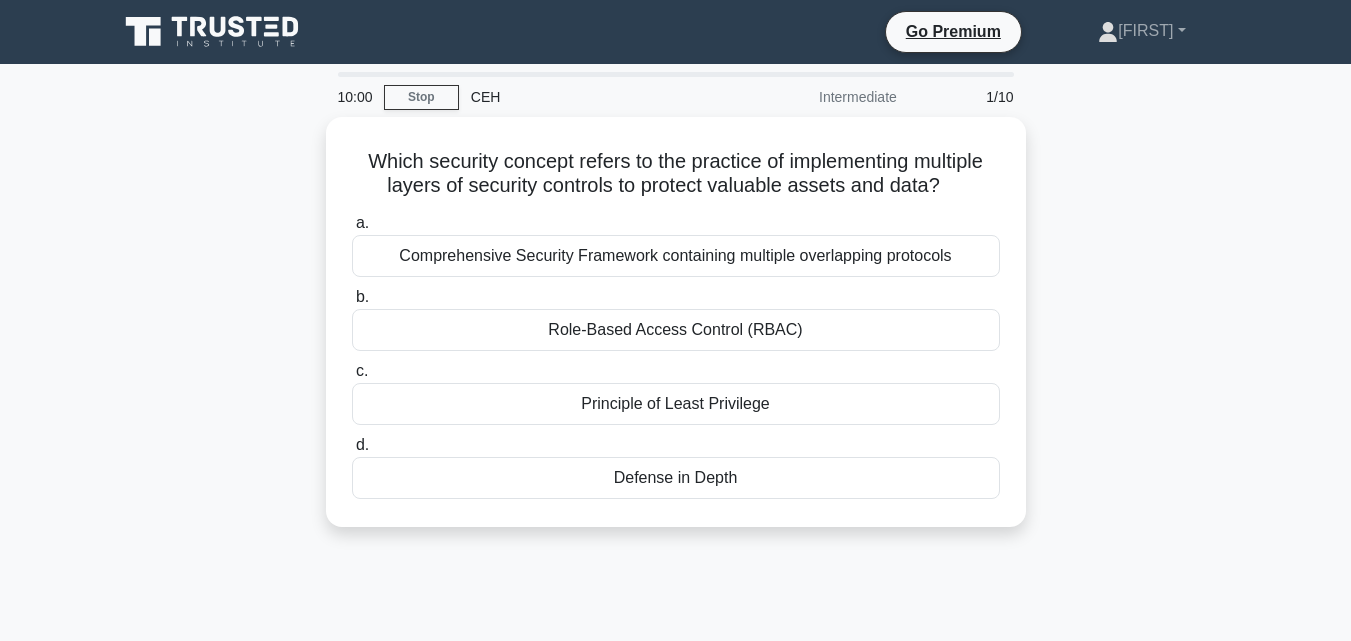 scroll, scrollTop: 0, scrollLeft: 0, axis: both 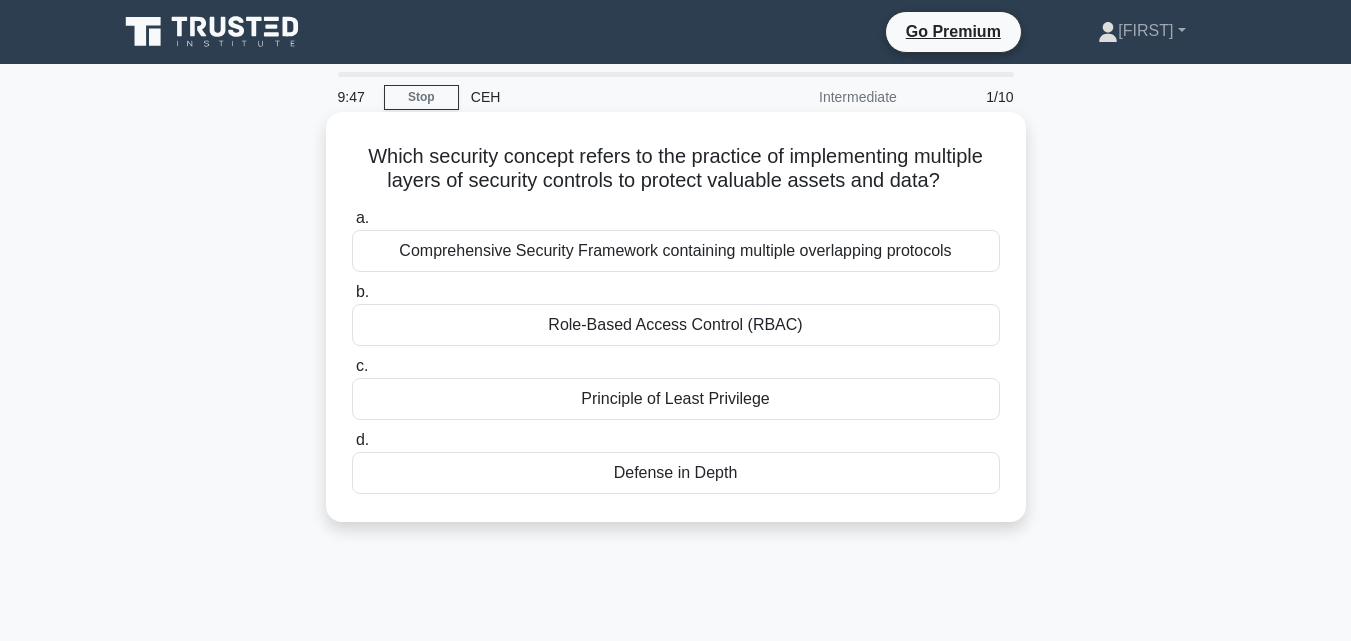 click on "Defense in Depth" at bounding box center [676, 473] 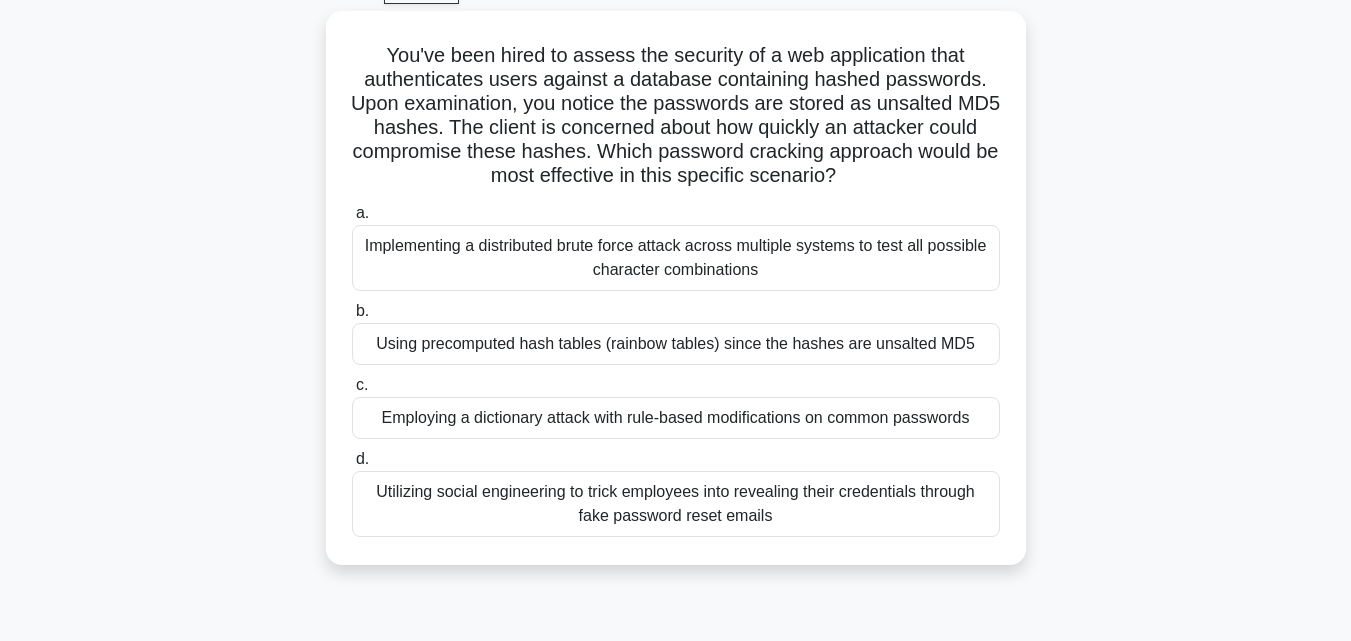 scroll, scrollTop: 108, scrollLeft: 0, axis: vertical 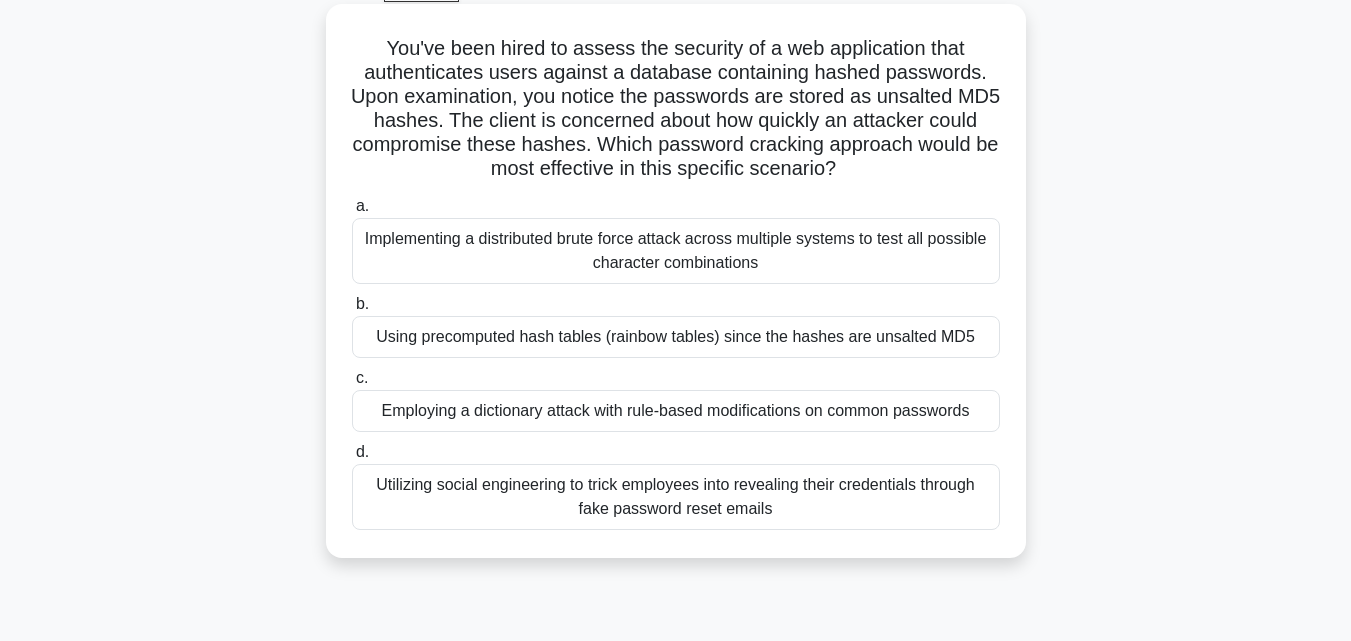 click on "Implementing a distributed brute force attack across multiple systems to test all possible character combinations" at bounding box center (676, 251) 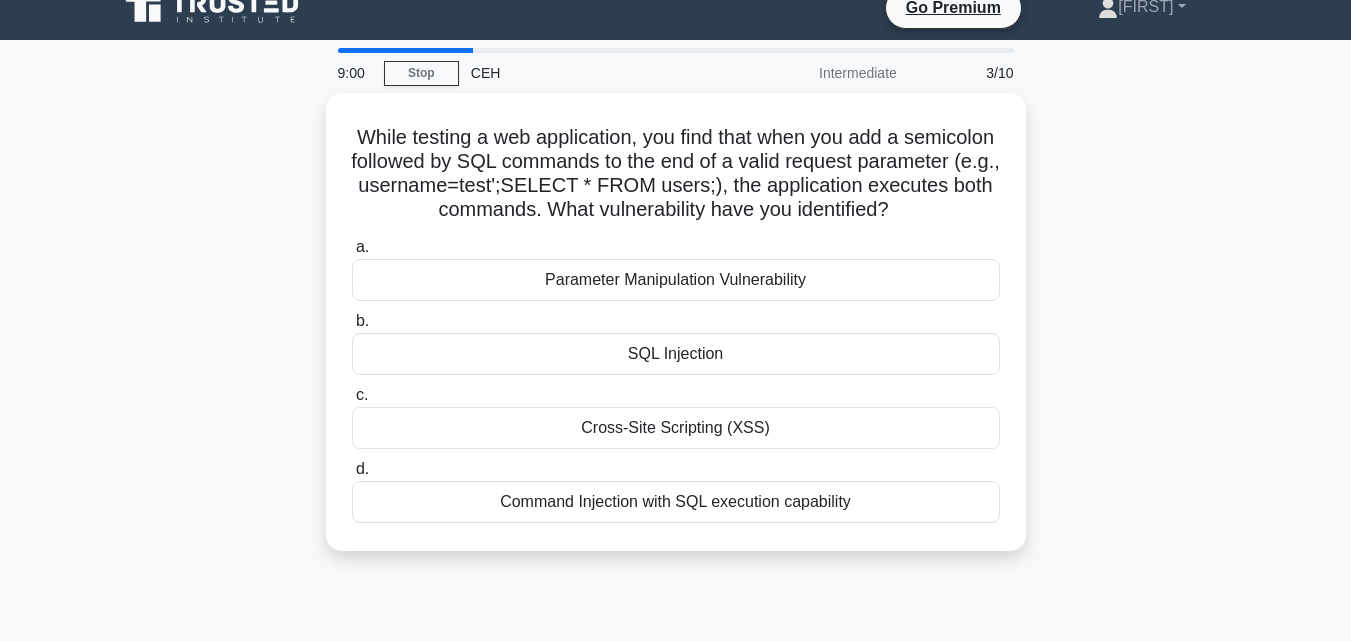 scroll, scrollTop: 0, scrollLeft: 0, axis: both 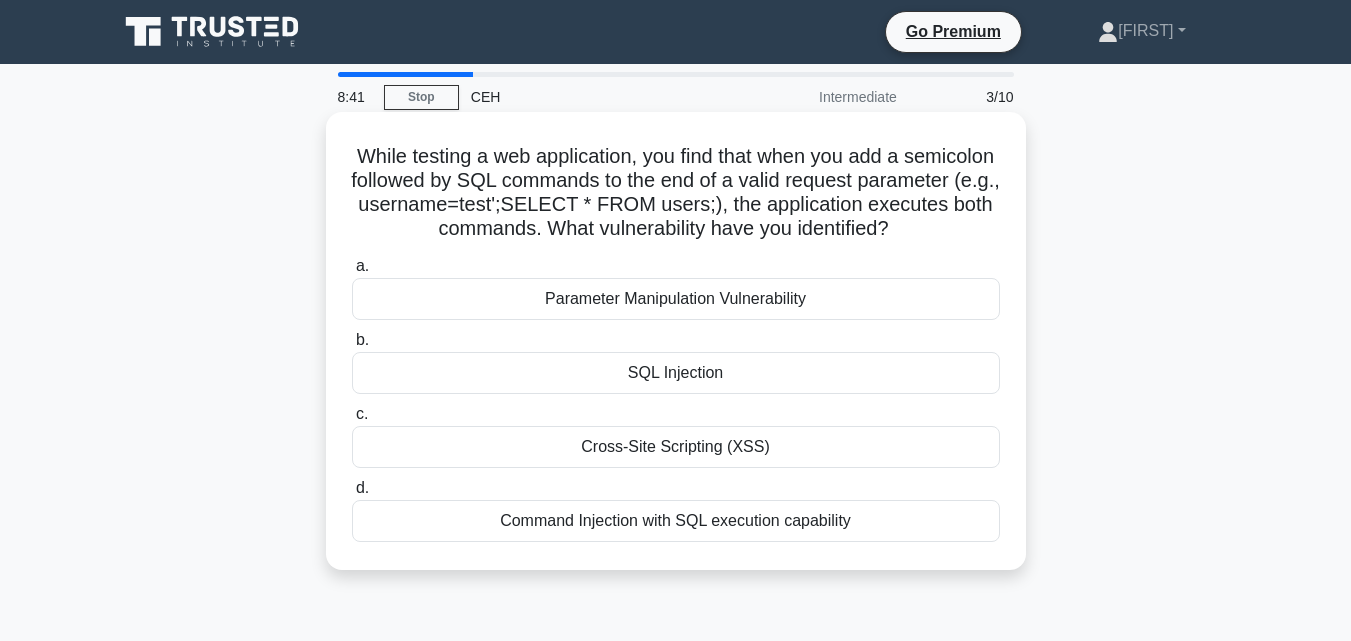 click on "Parameter Manipulation Vulnerability" at bounding box center (676, 299) 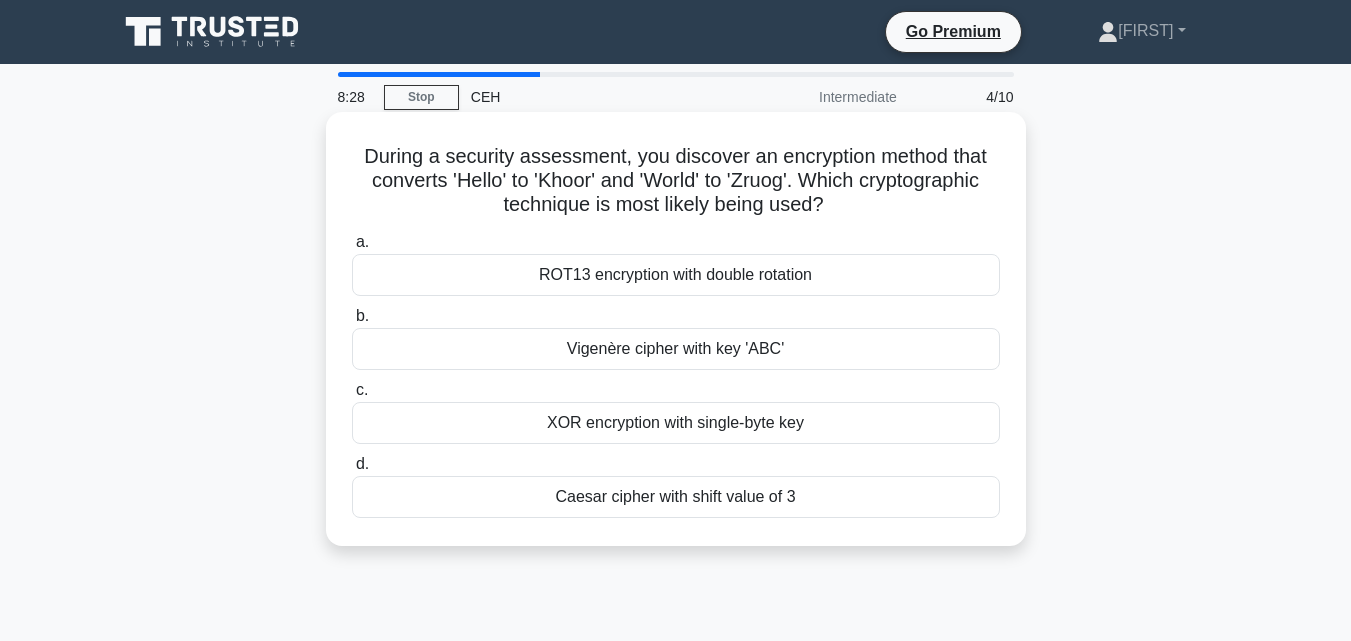 click on "Caesar cipher with shift value of 3" at bounding box center (676, 497) 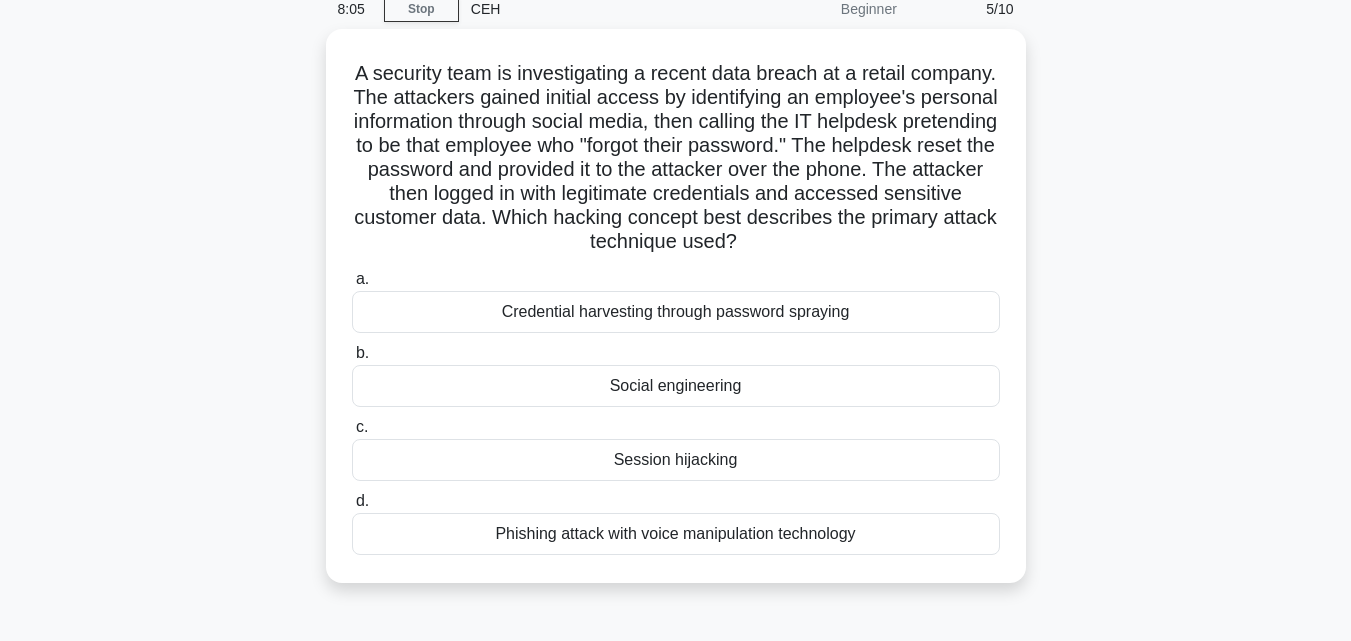 scroll, scrollTop: 99, scrollLeft: 0, axis: vertical 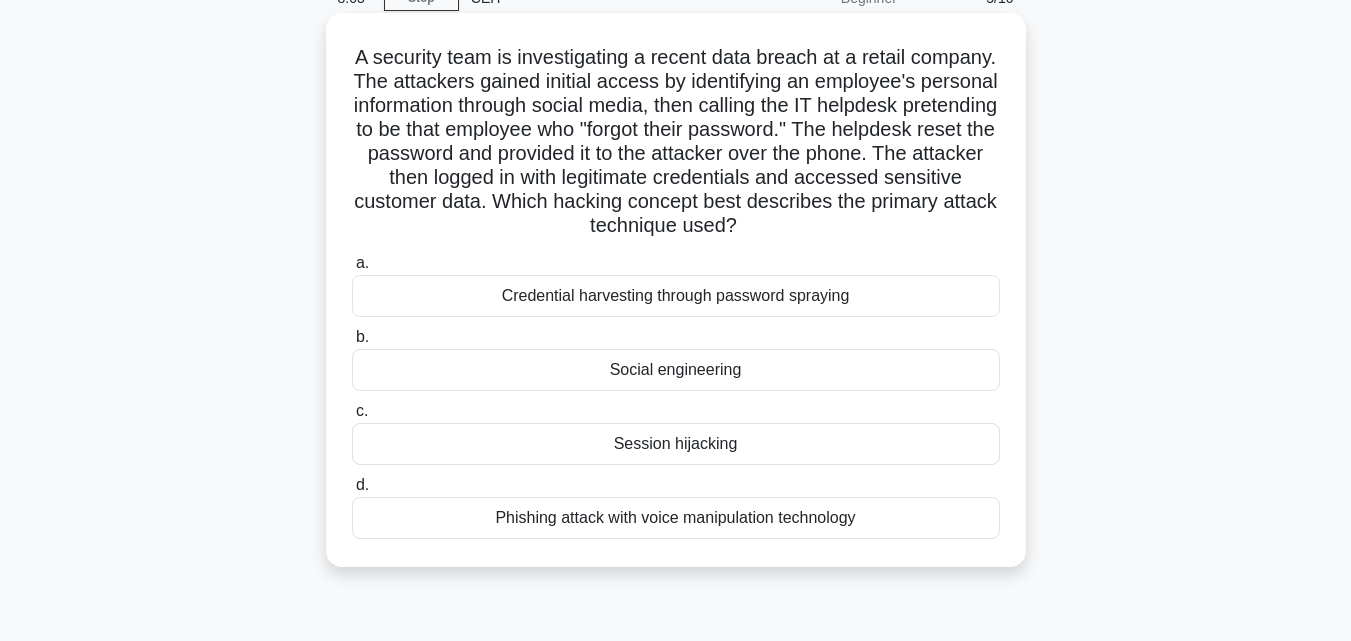 click on "Social engineering" at bounding box center (676, 370) 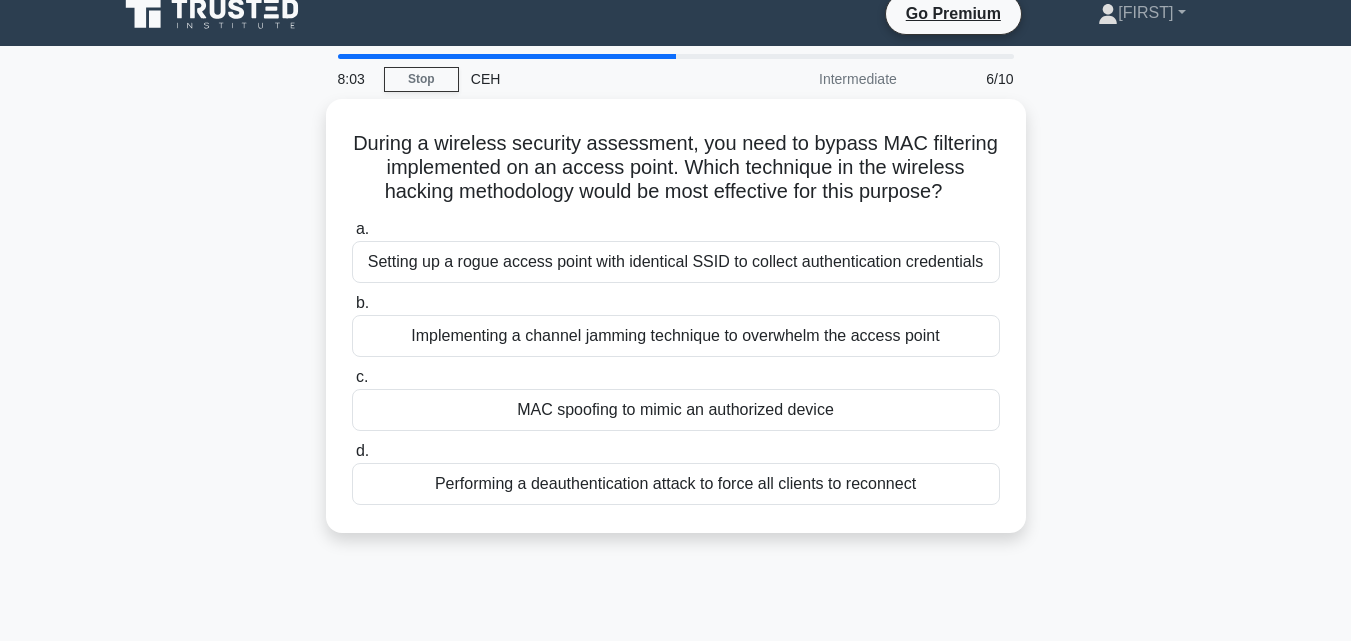 scroll, scrollTop: 0, scrollLeft: 0, axis: both 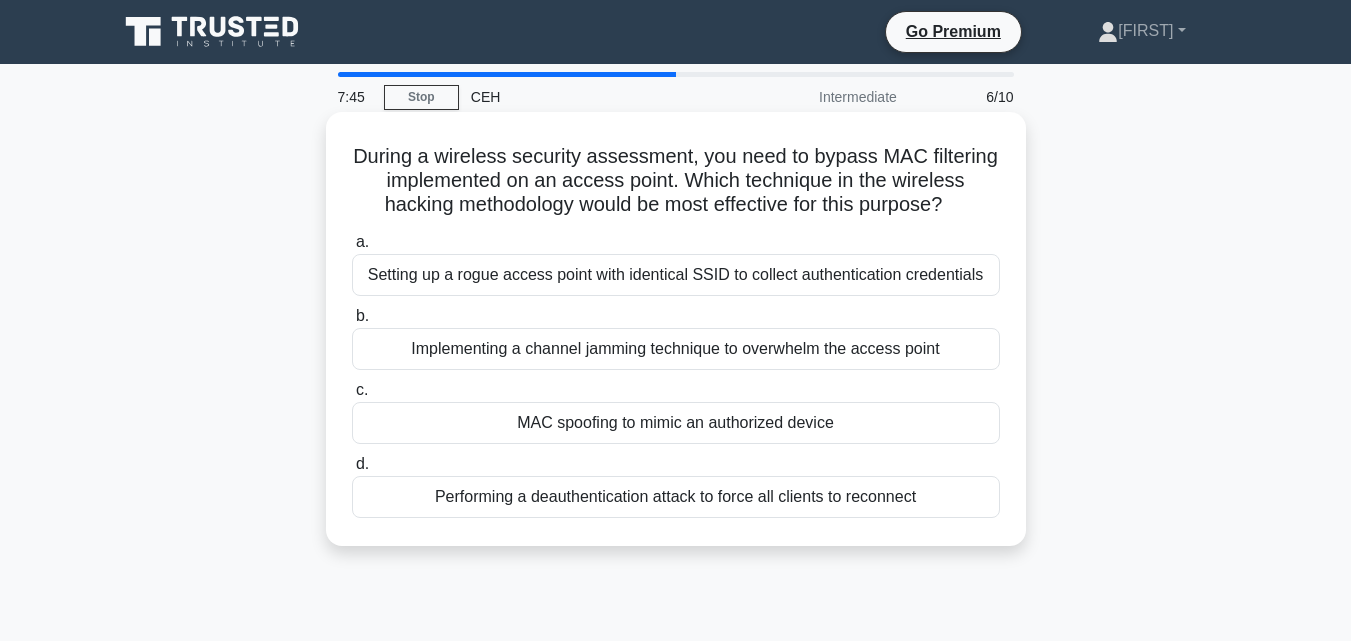 click on "MAC spoofing to mimic an authorized device" at bounding box center [676, 423] 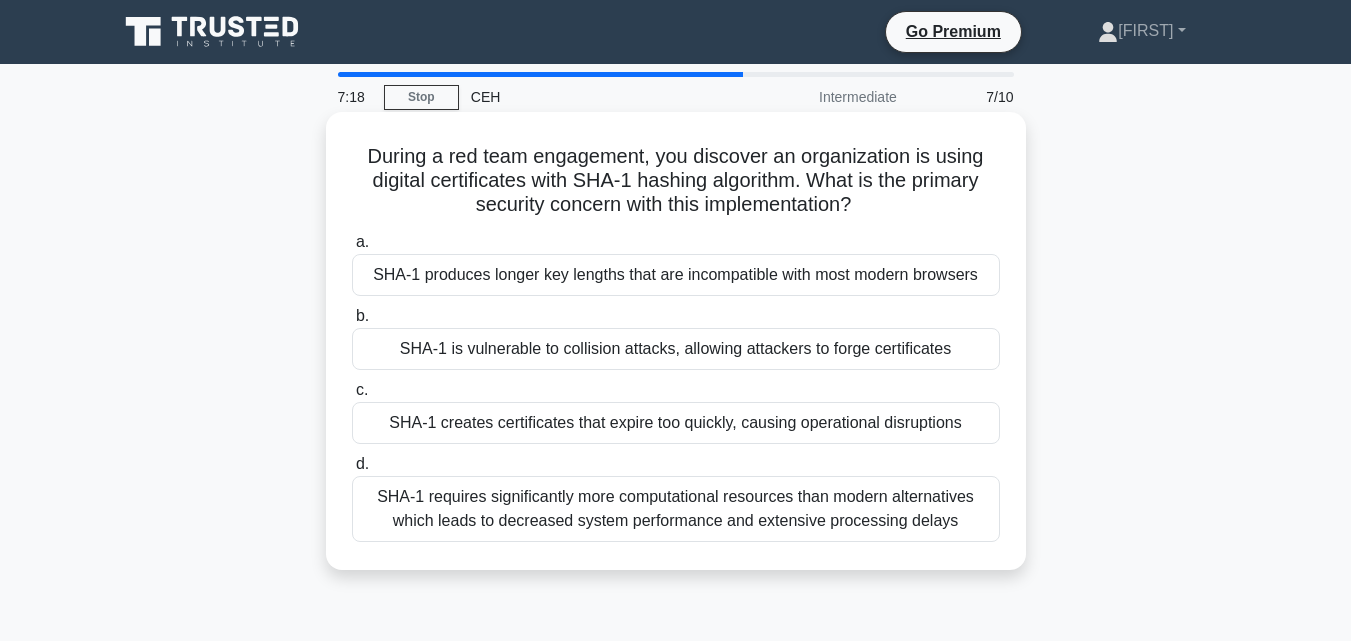 click on "SHA-1 creates certificates that expire too quickly, causing operational disruptions" at bounding box center (676, 423) 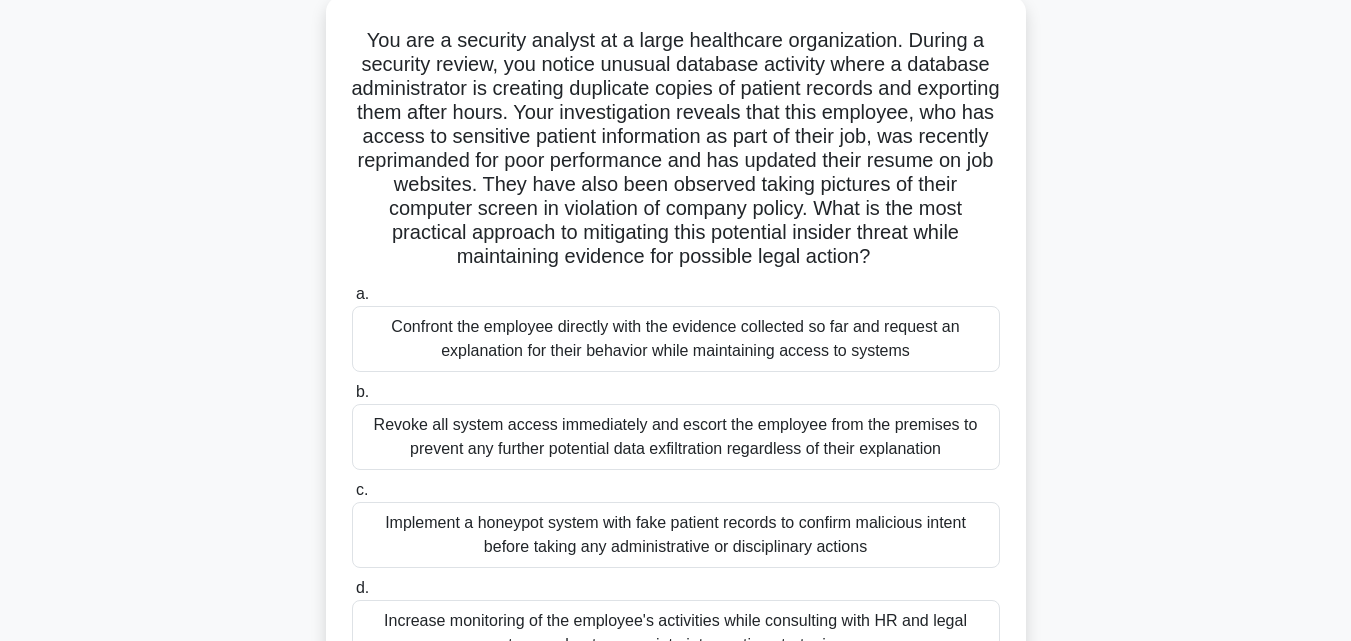 scroll, scrollTop: 122, scrollLeft: 0, axis: vertical 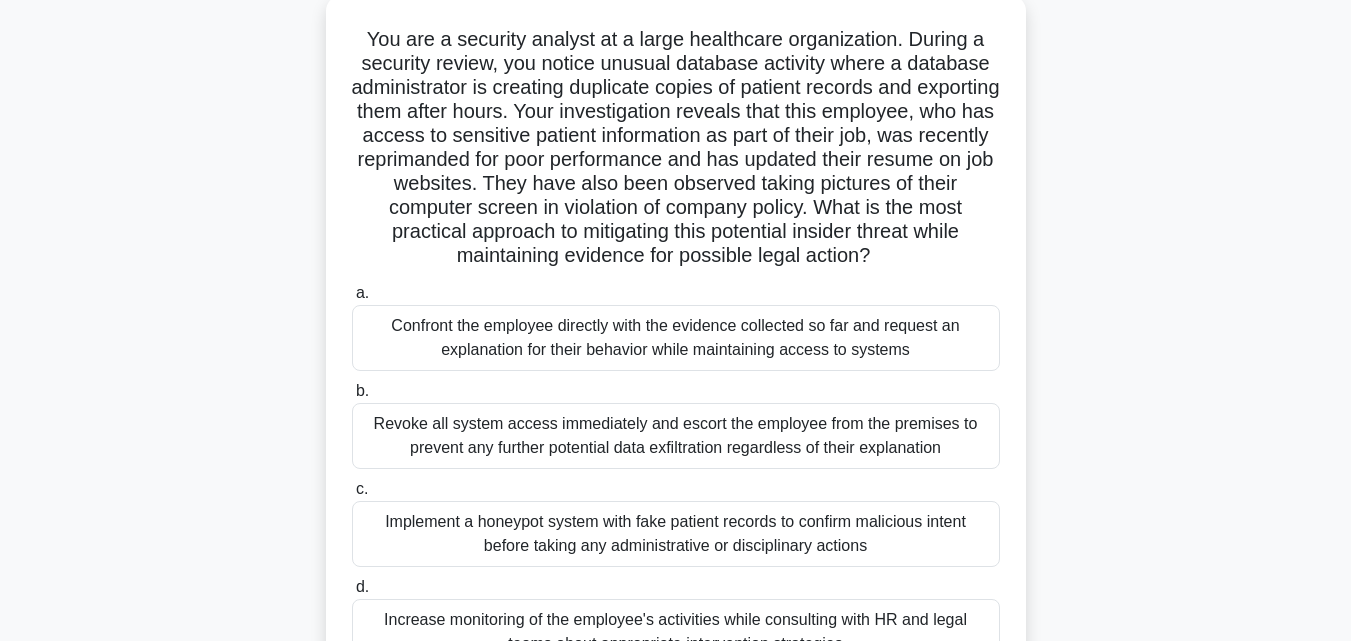 click on "Revoke all system access immediately and escort the employee from the premises to prevent any further potential data exfiltration regardless of their explanation" at bounding box center (676, 436) 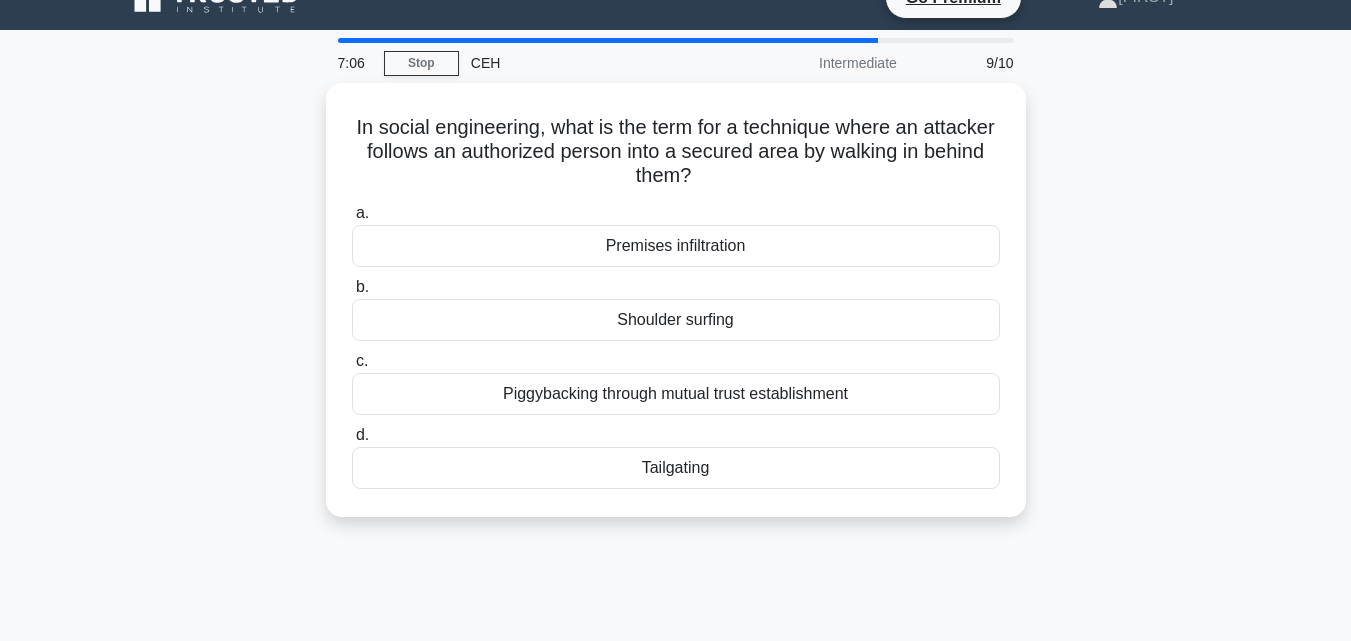 scroll, scrollTop: 0, scrollLeft: 0, axis: both 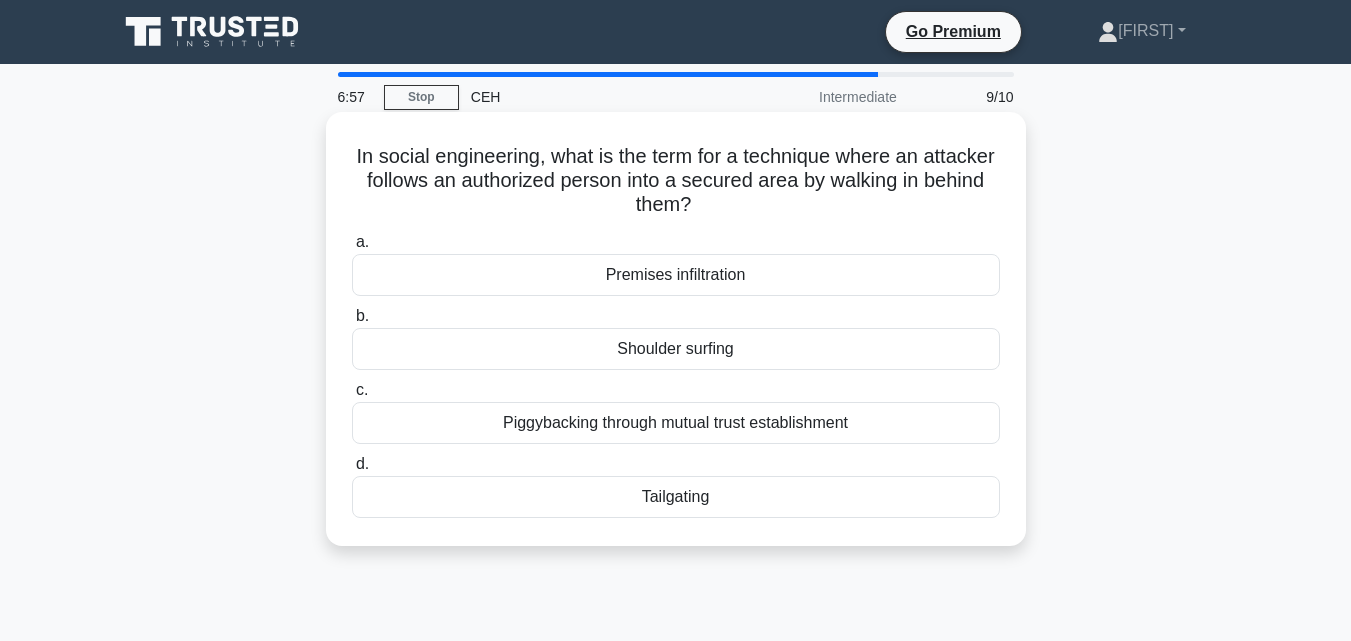 click on "Shoulder surfing" at bounding box center (676, 349) 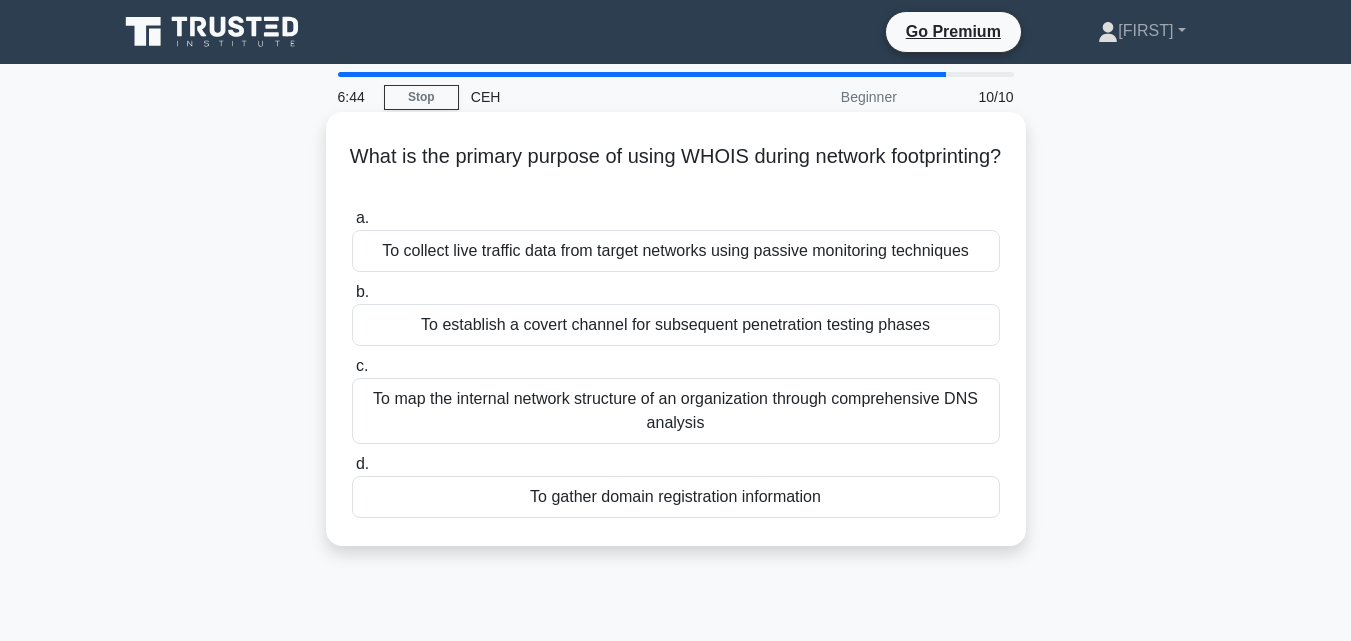 click on "To gather domain registration information" at bounding box center (676, 497) 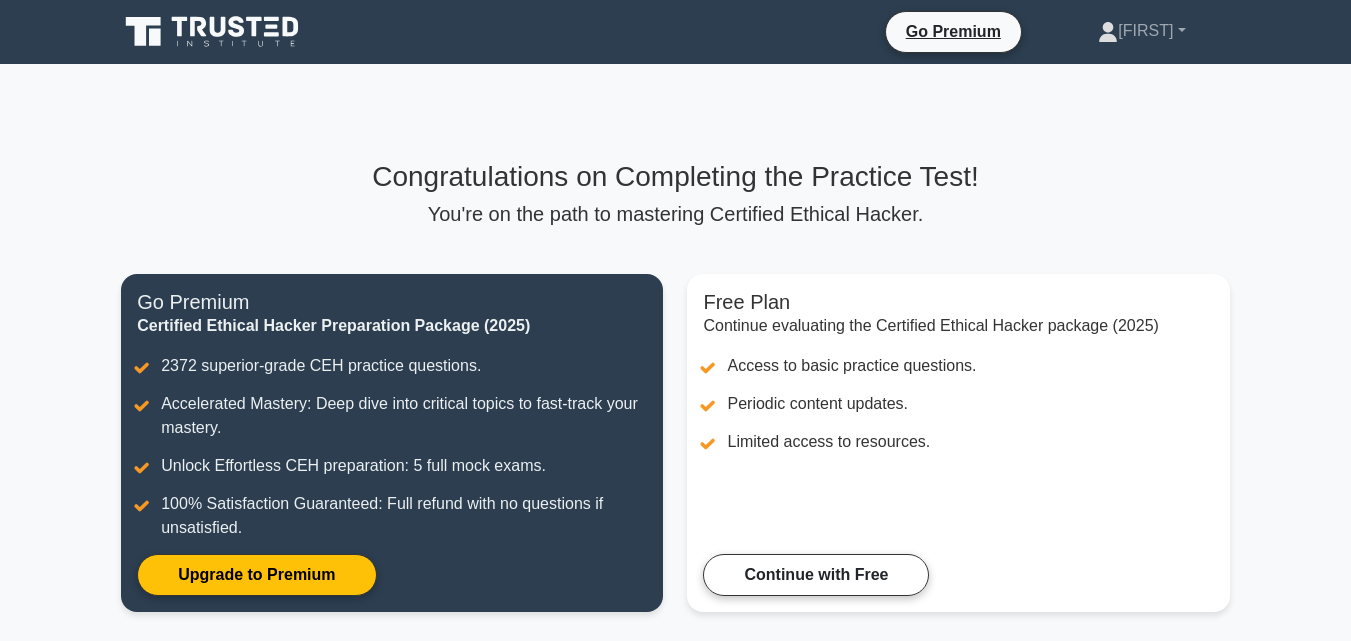 scroll, scrollTop: 0, scrollLeft: 0, axis: both 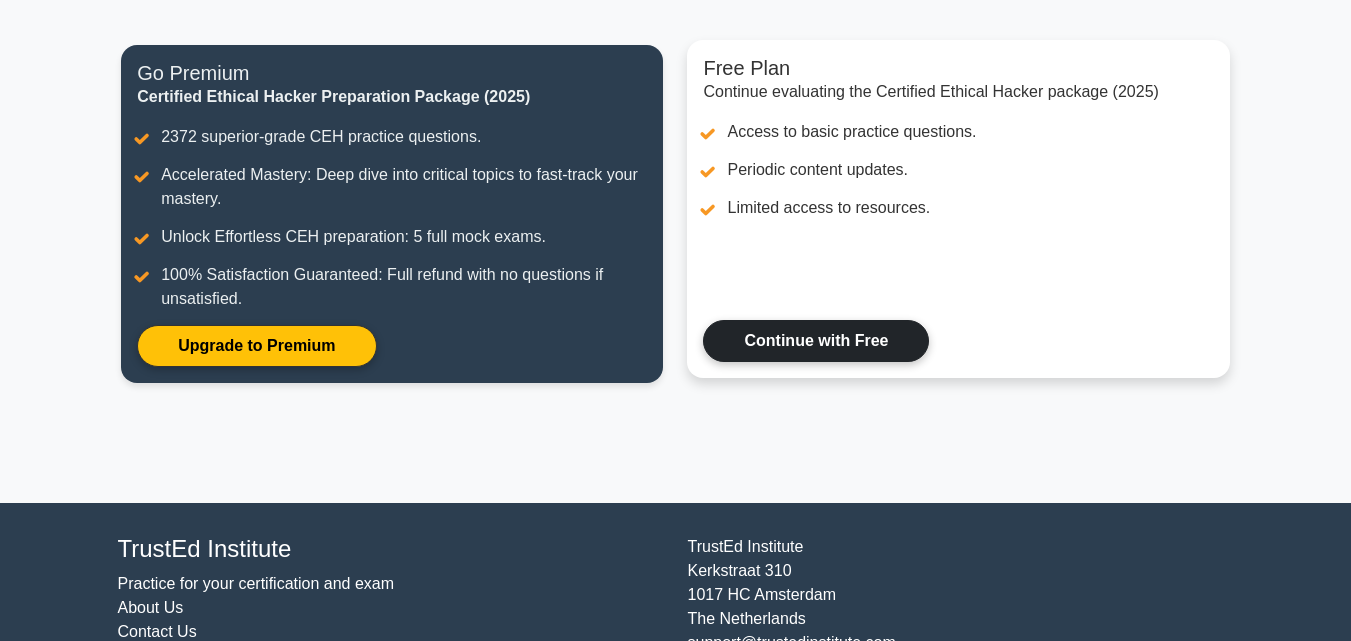 click on "Continue with Free" at bounding box center [816, 341] 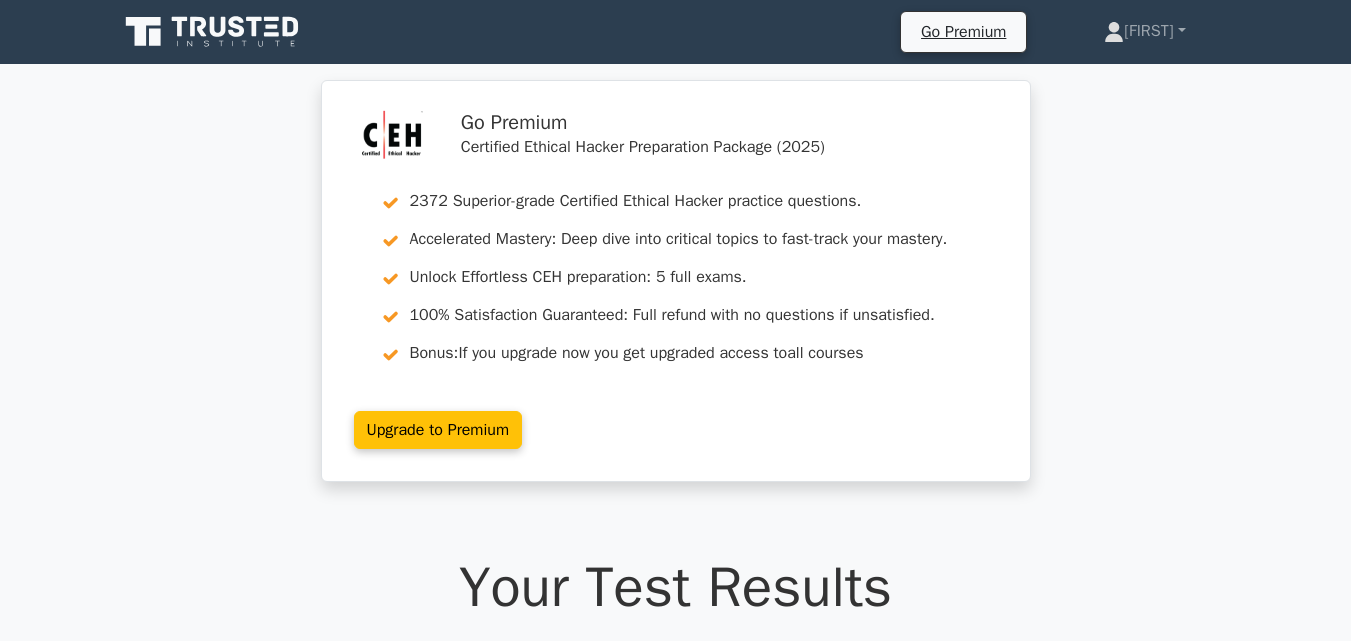 scroll, scrollTop: 0, scrollLeft: 0, axis: both 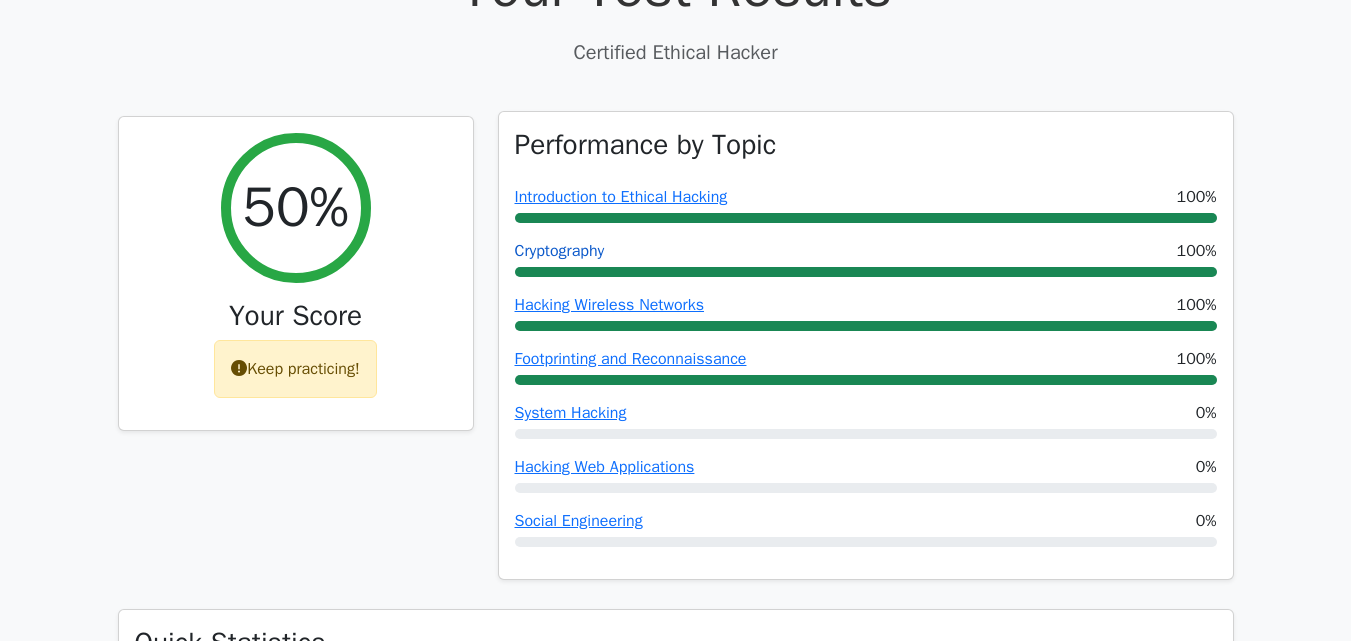 click on "Cryptography" at bounding box center (560, 251) 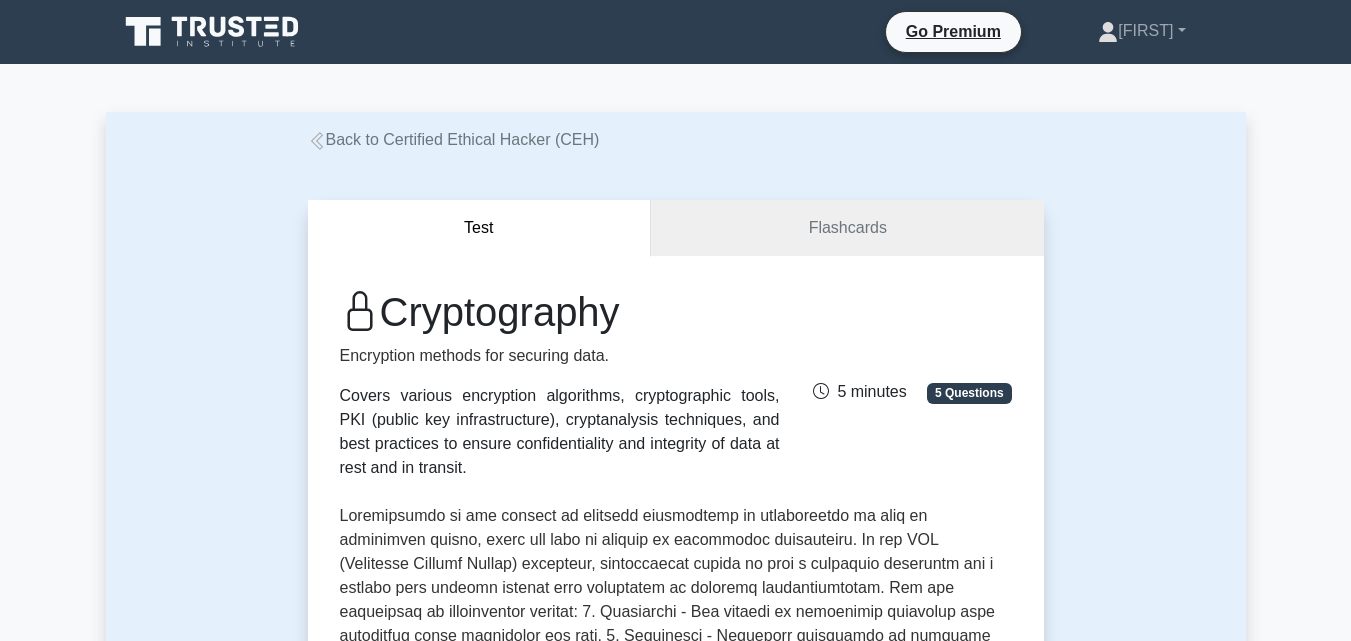 scroll, scrollTop: 0, scrollLeft: 0, axis: both 